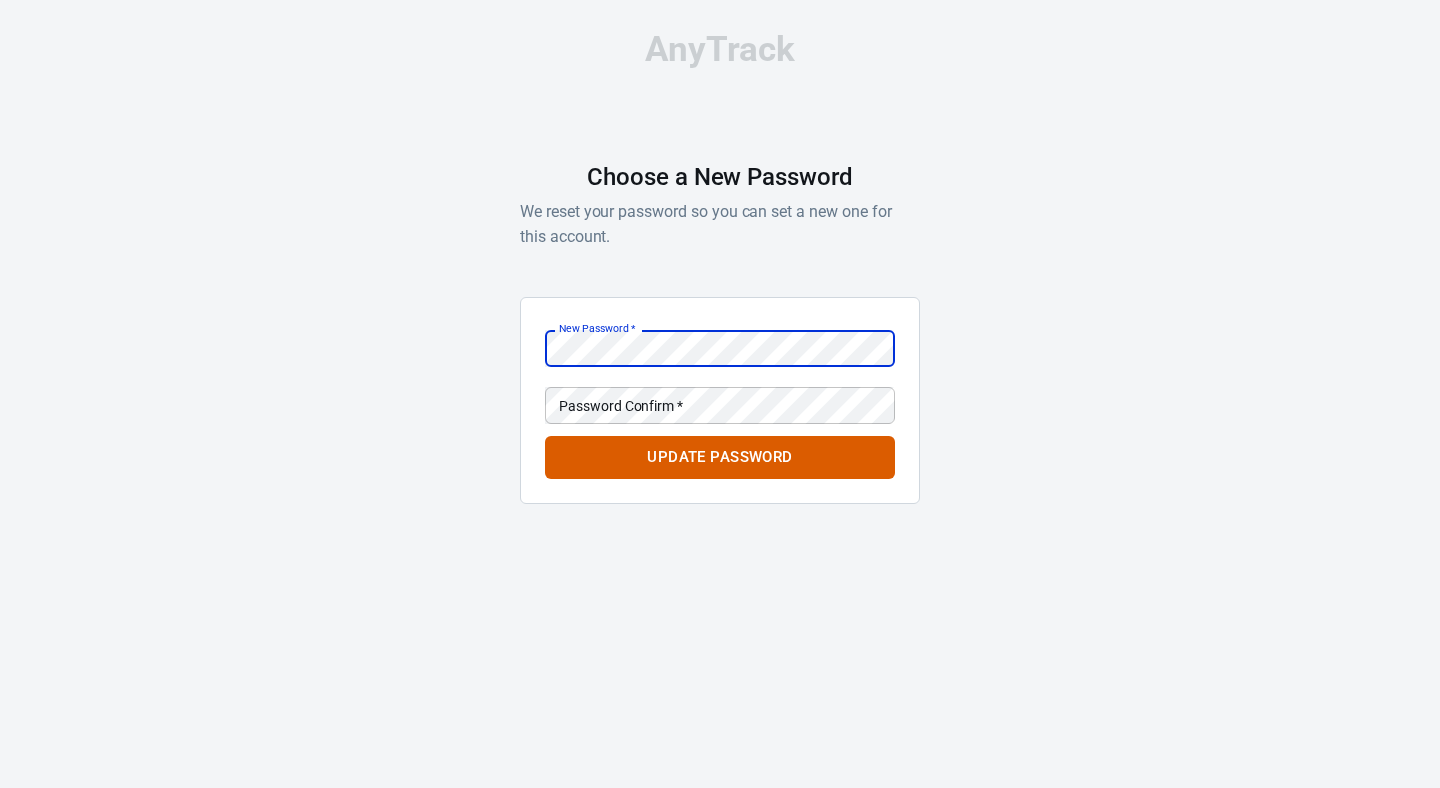 scroll, scrollTop: 0, scrollLeft: 0, axis: both 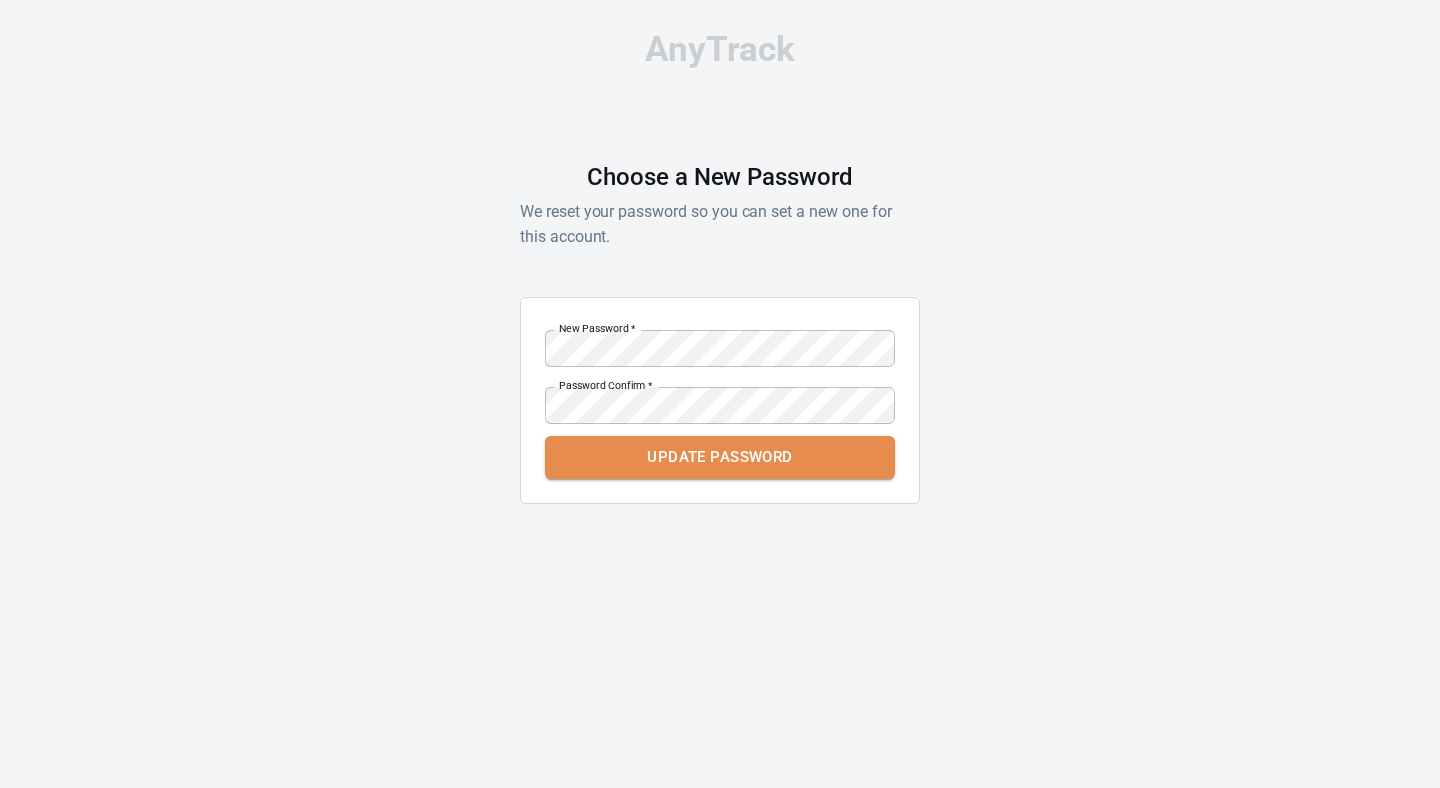 click on "Update Password" at bounding box center (720, 457) 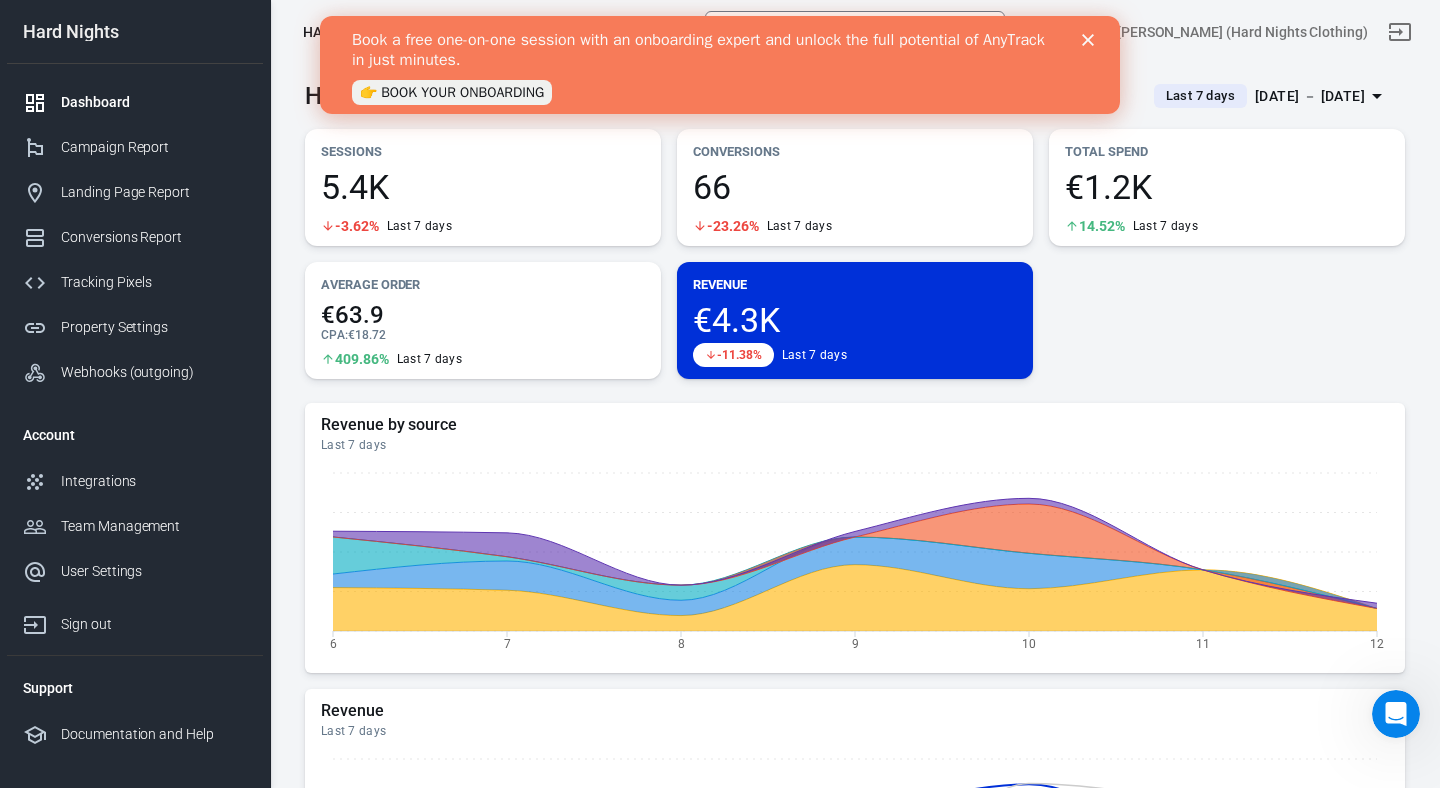 scroll, scrollTop: 0, scrollLeft: 0, axis: both 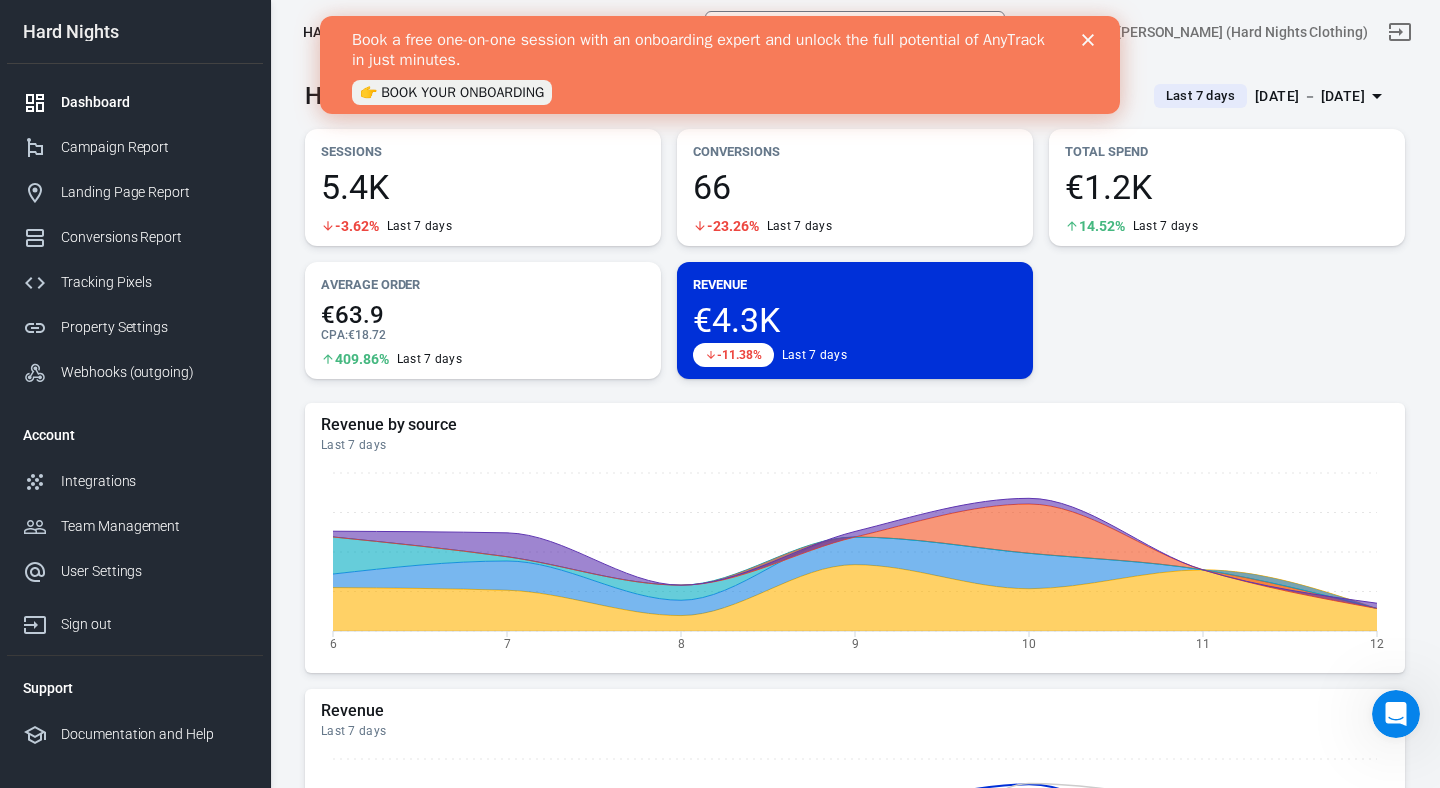 click 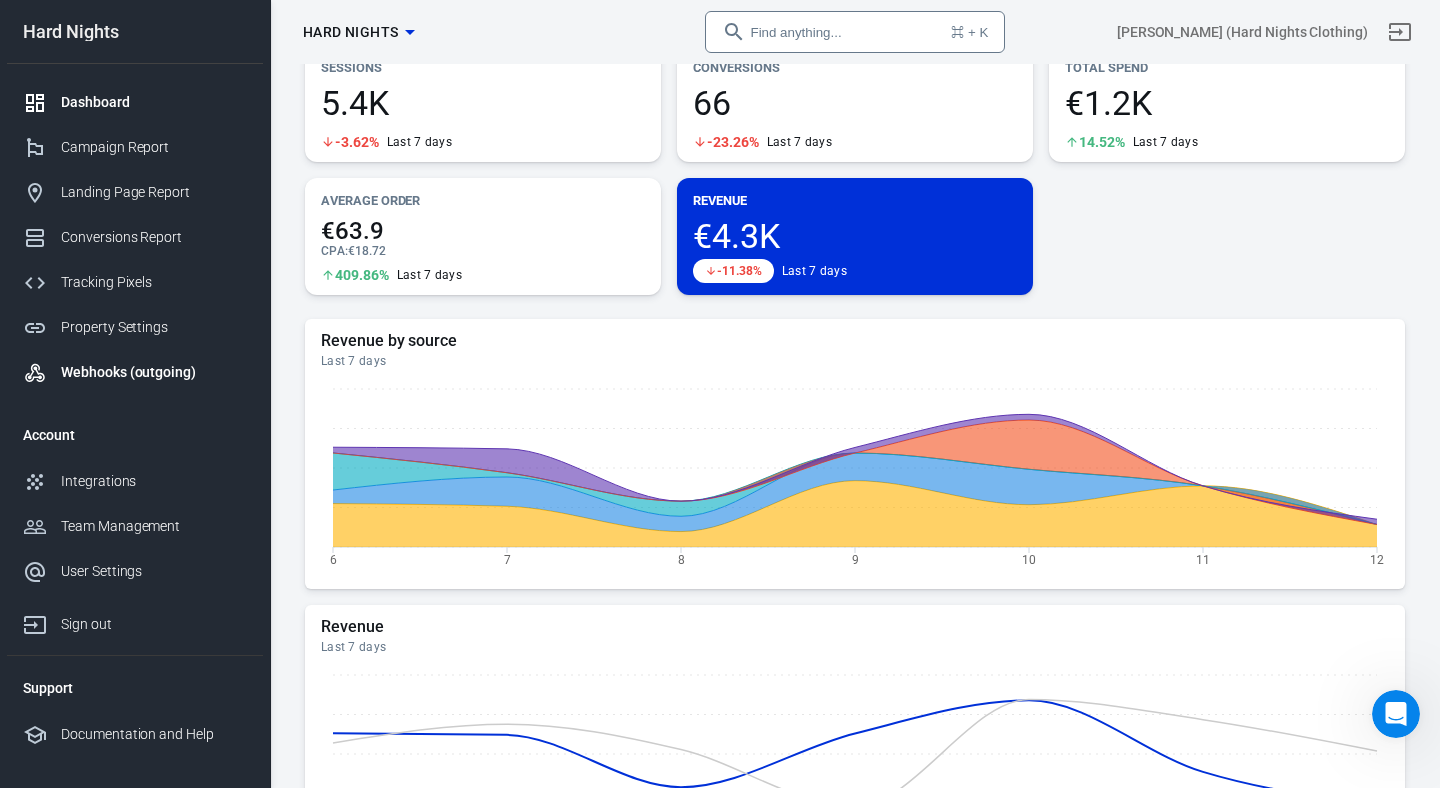 scroll, scrollTop: 92, scrollLeft: 0, axis: vertical 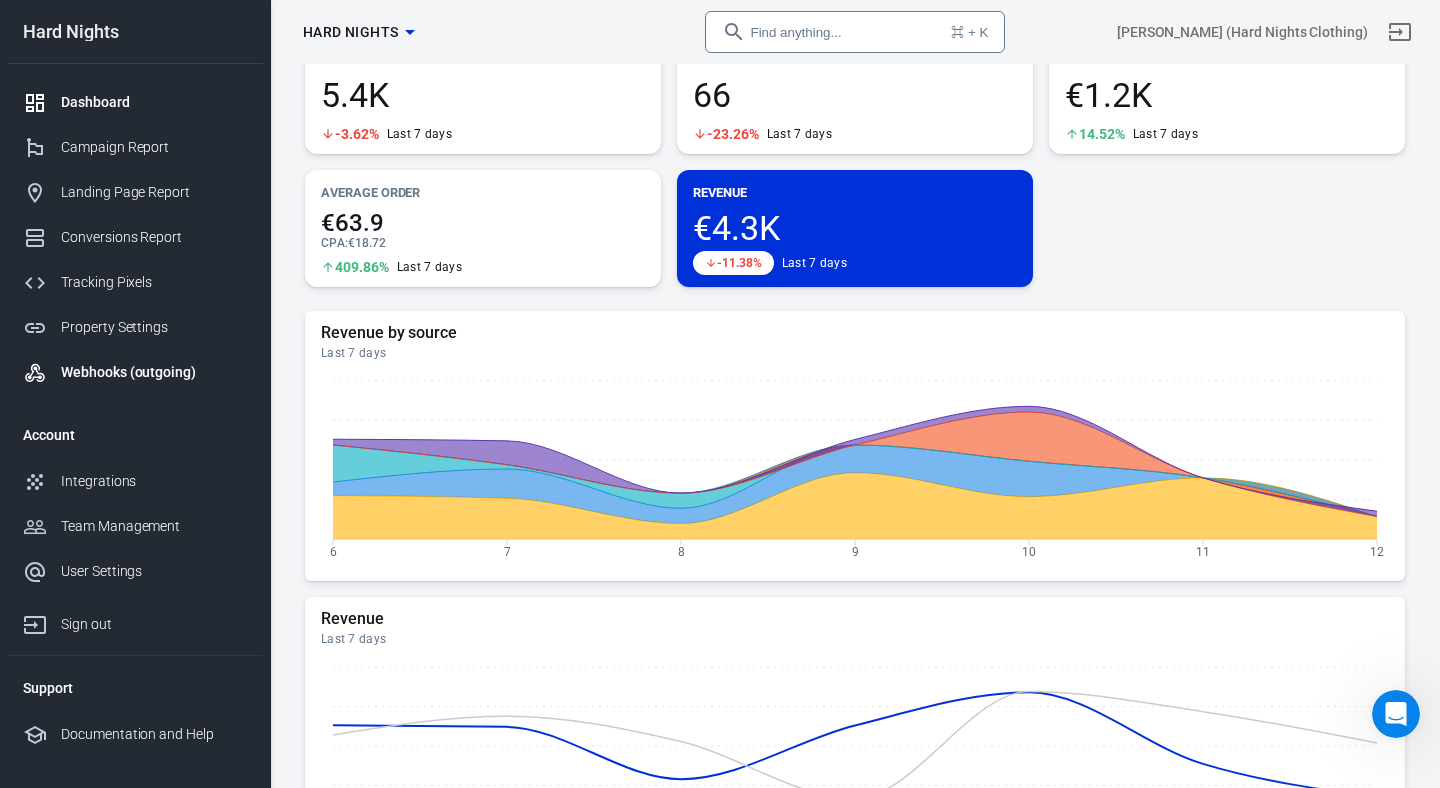 click on "Webhooks (outgoing)" at bounding box center (154, 372) 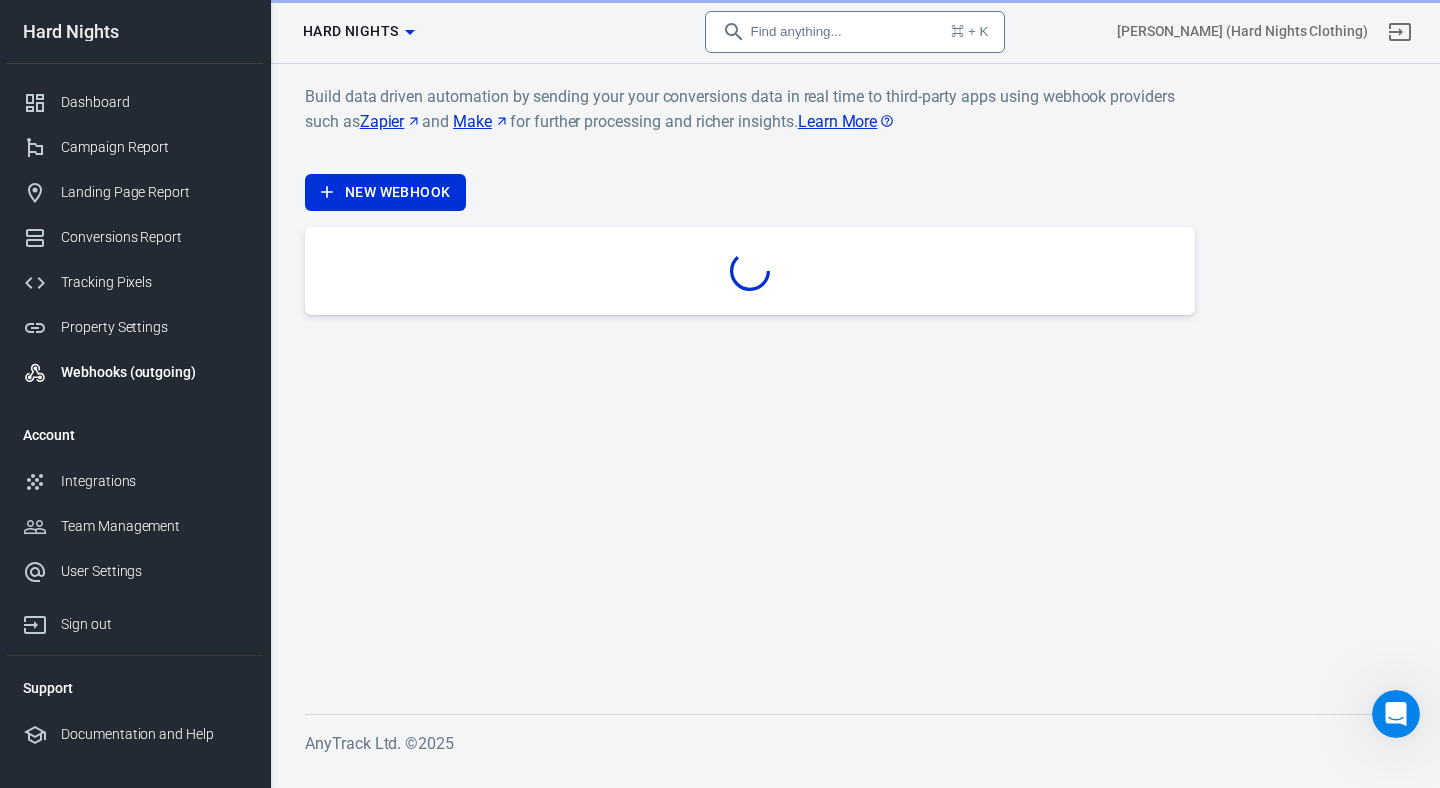 scroll, scrollTop: 0, scrollLeft: 0, axis: both 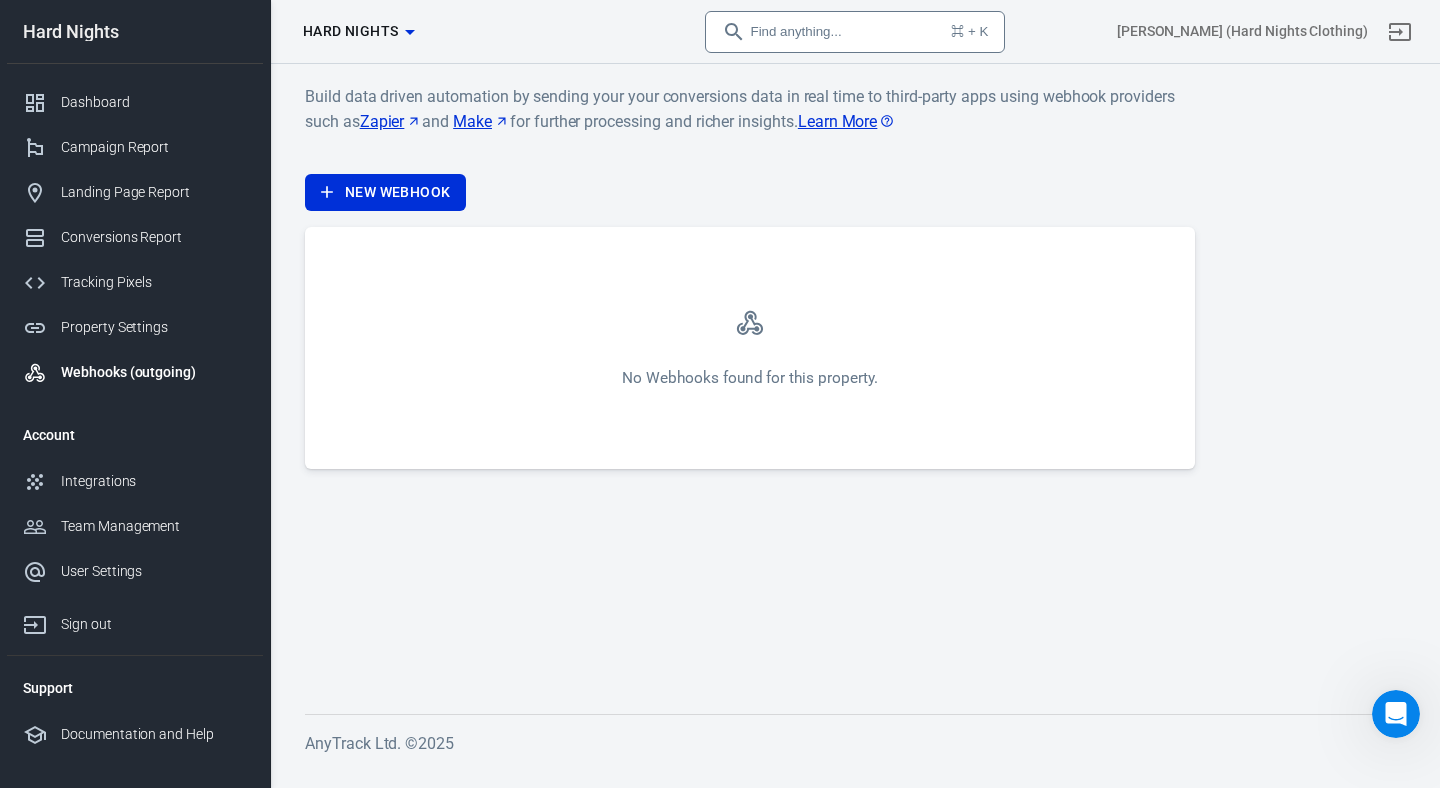 click on "Account" at bounding box center [135, 435] 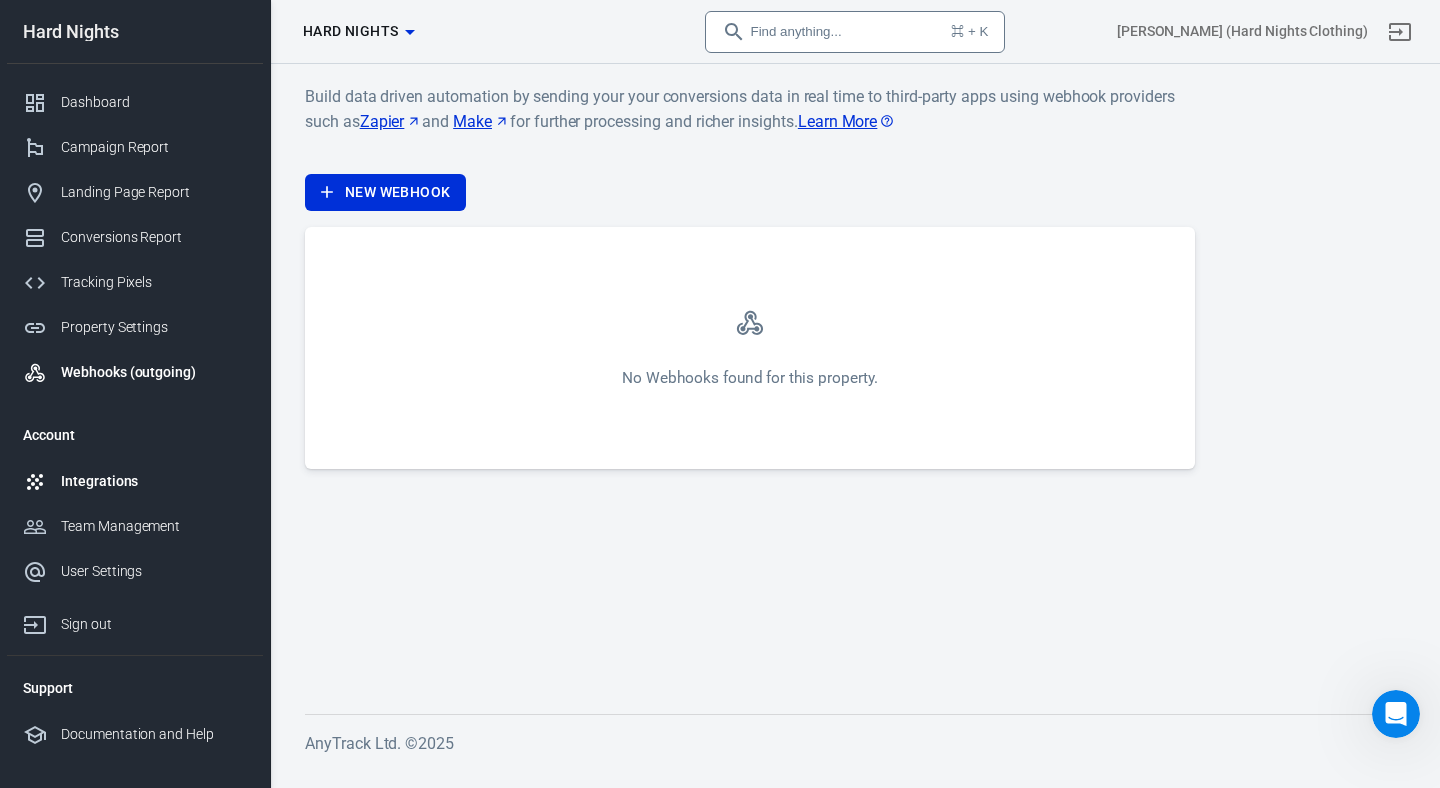 click on "Integrations" at bounding box center (154, 481) 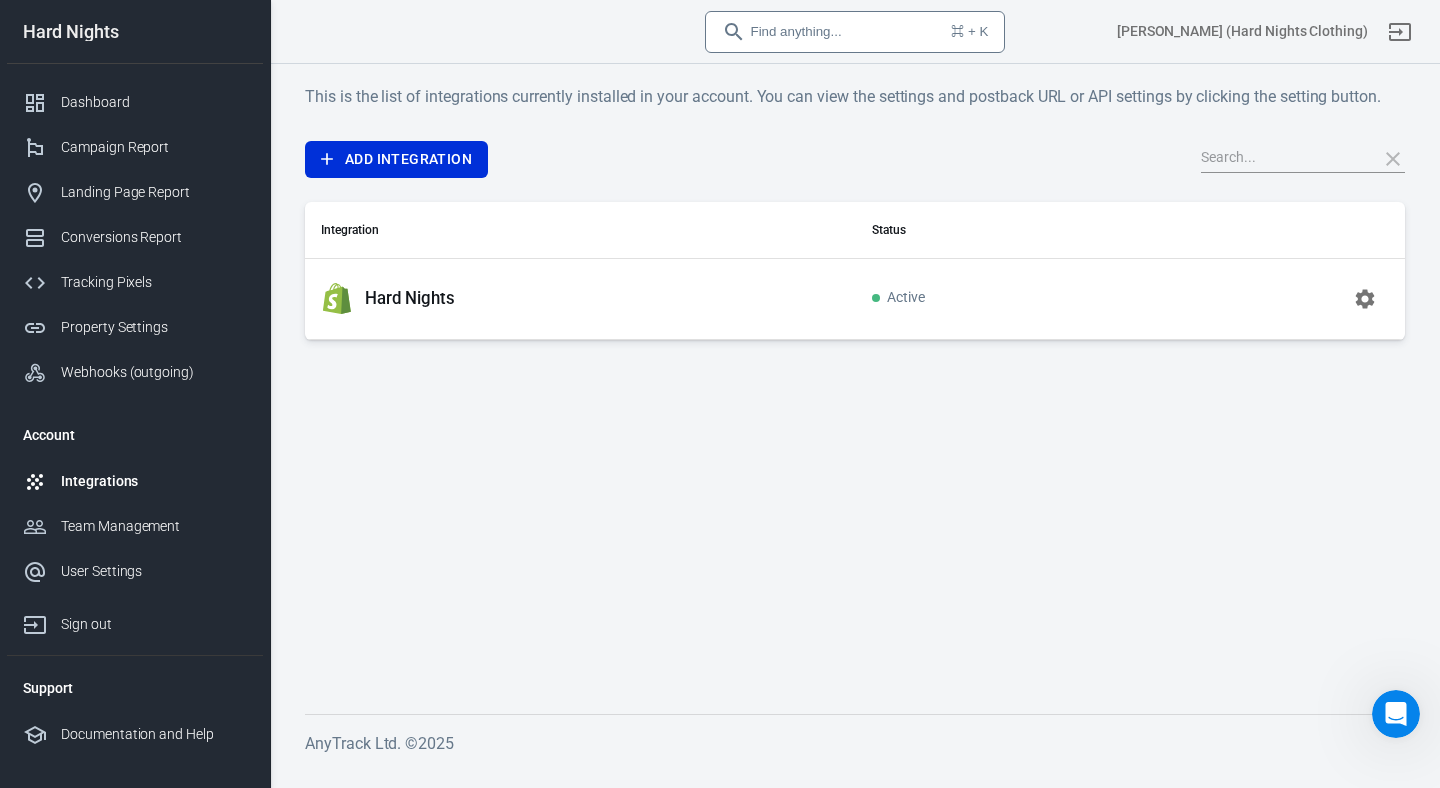 click 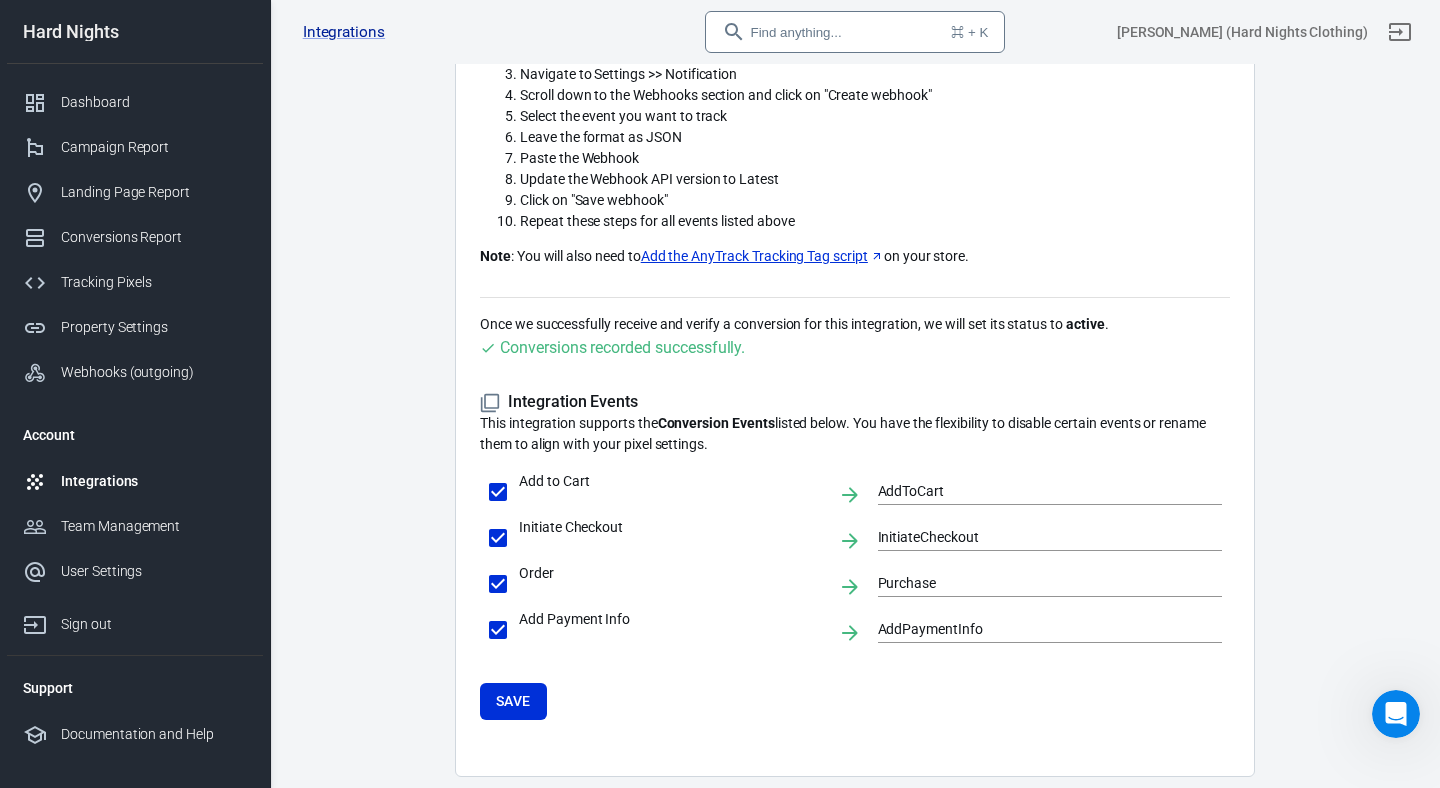 scroll, scrollTop: 790, scrollLeft: 0, axis: vertical 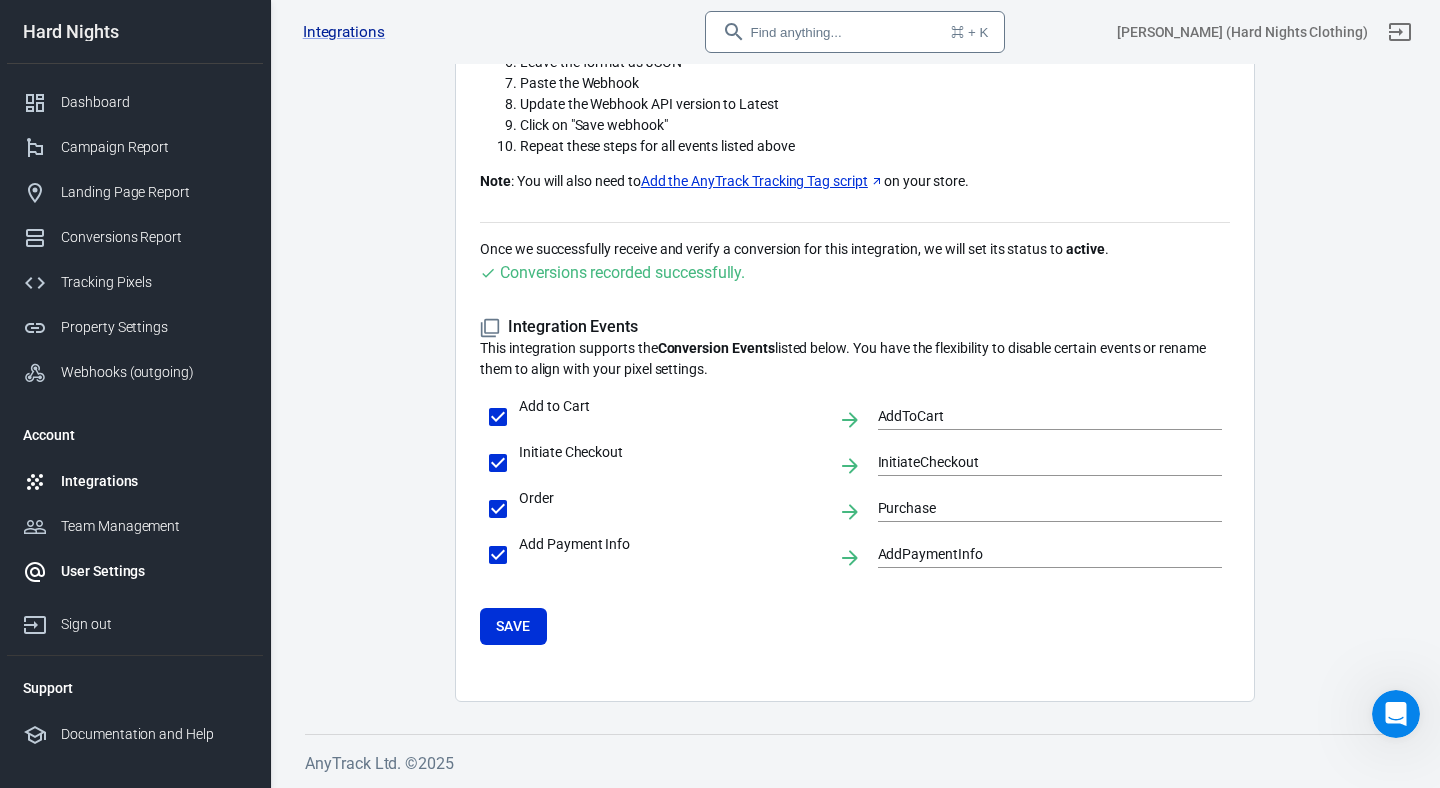 click on "User Settings" at bounding box center (154, 571) 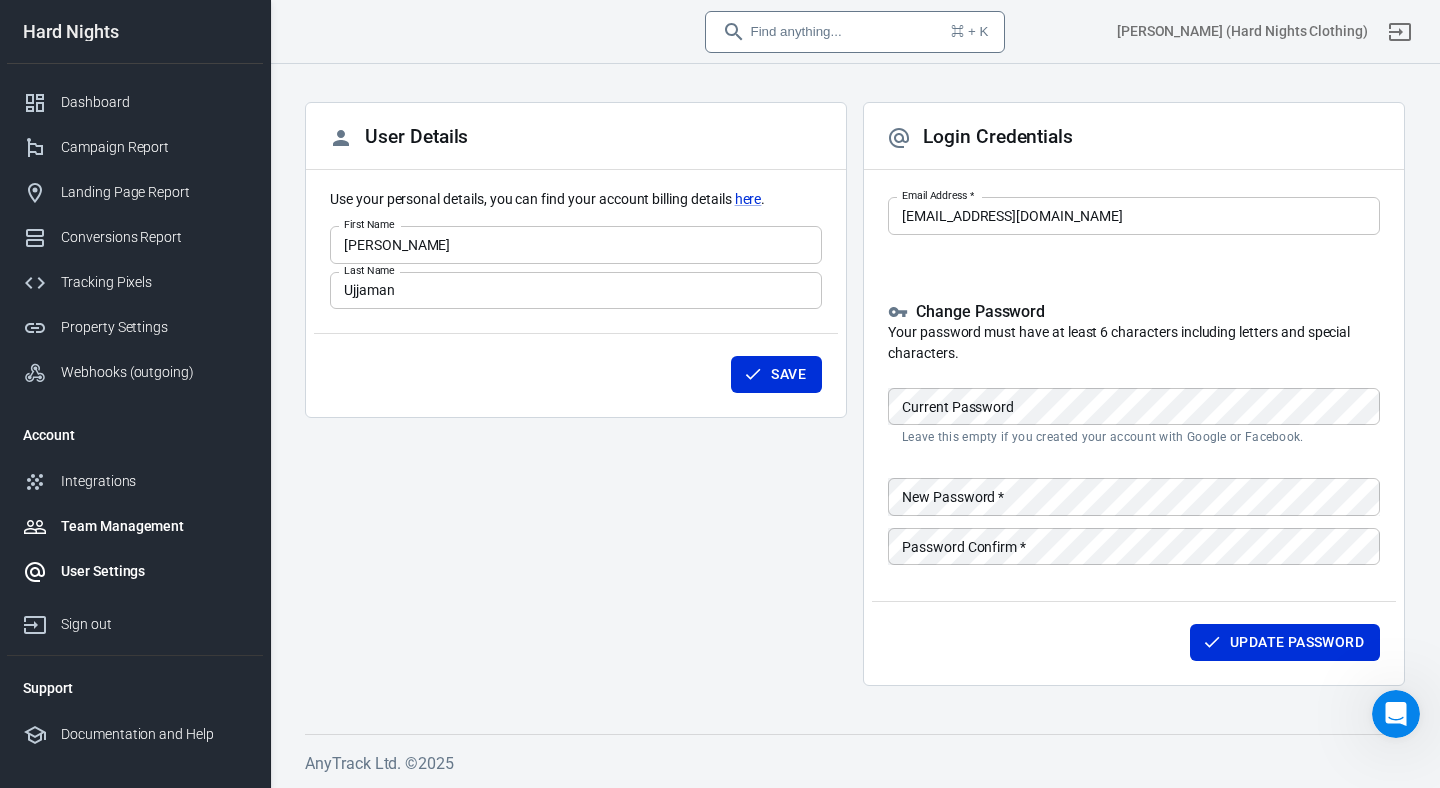 click on "Team Management" at bounding box center [135, 526] 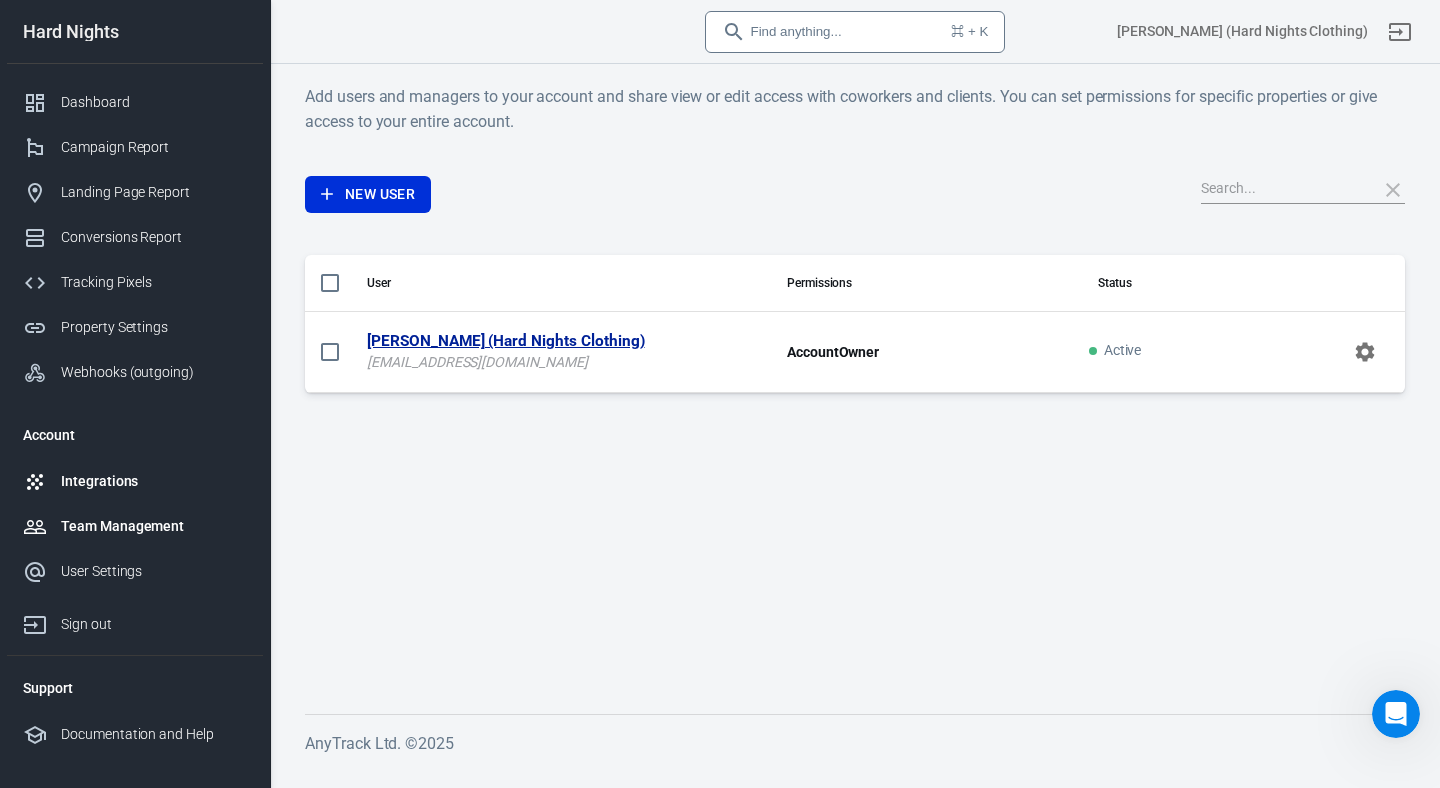 click on "Integrations" at bounding box center [154, 481] 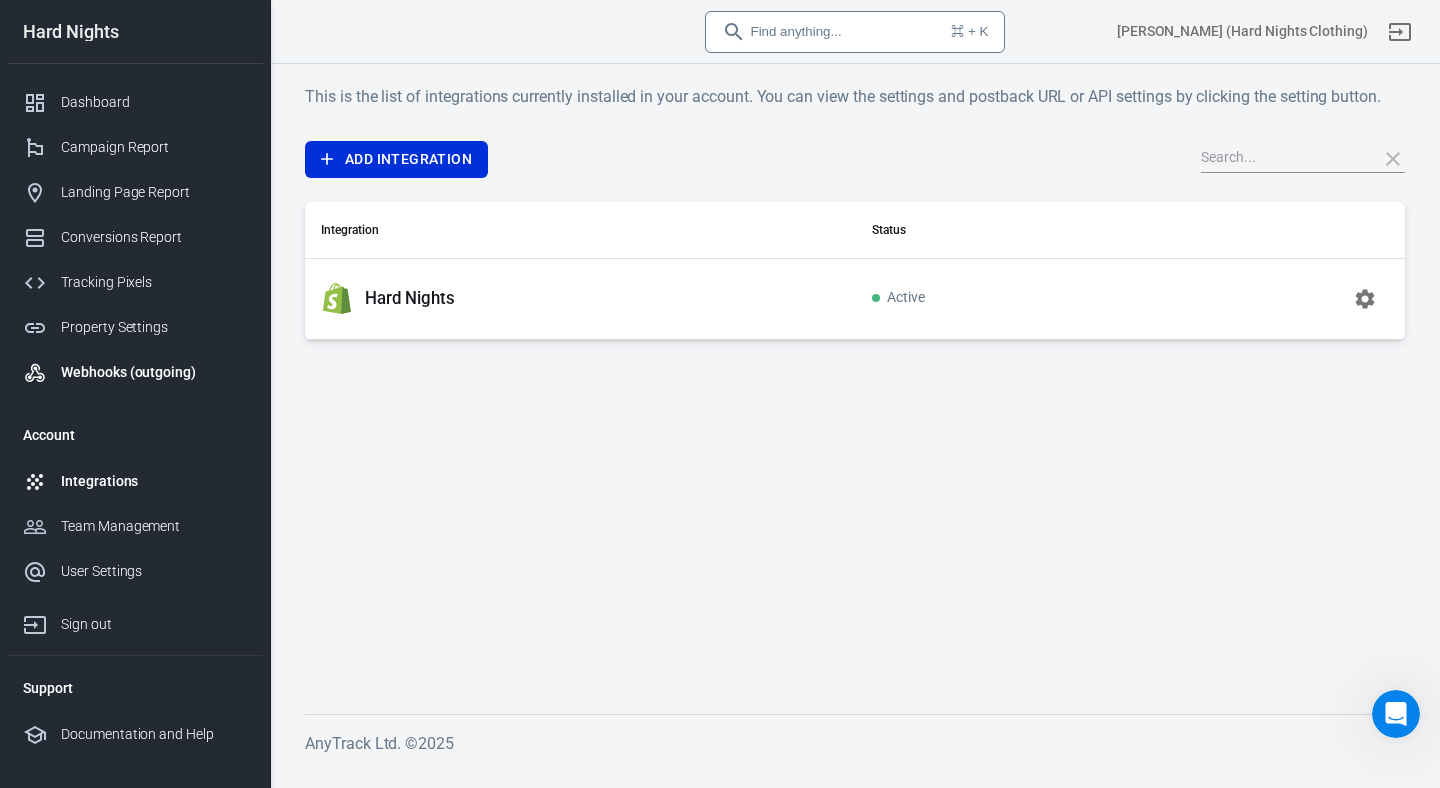click on "Webhooks (outgoing)" at bounding box center (135, 372) 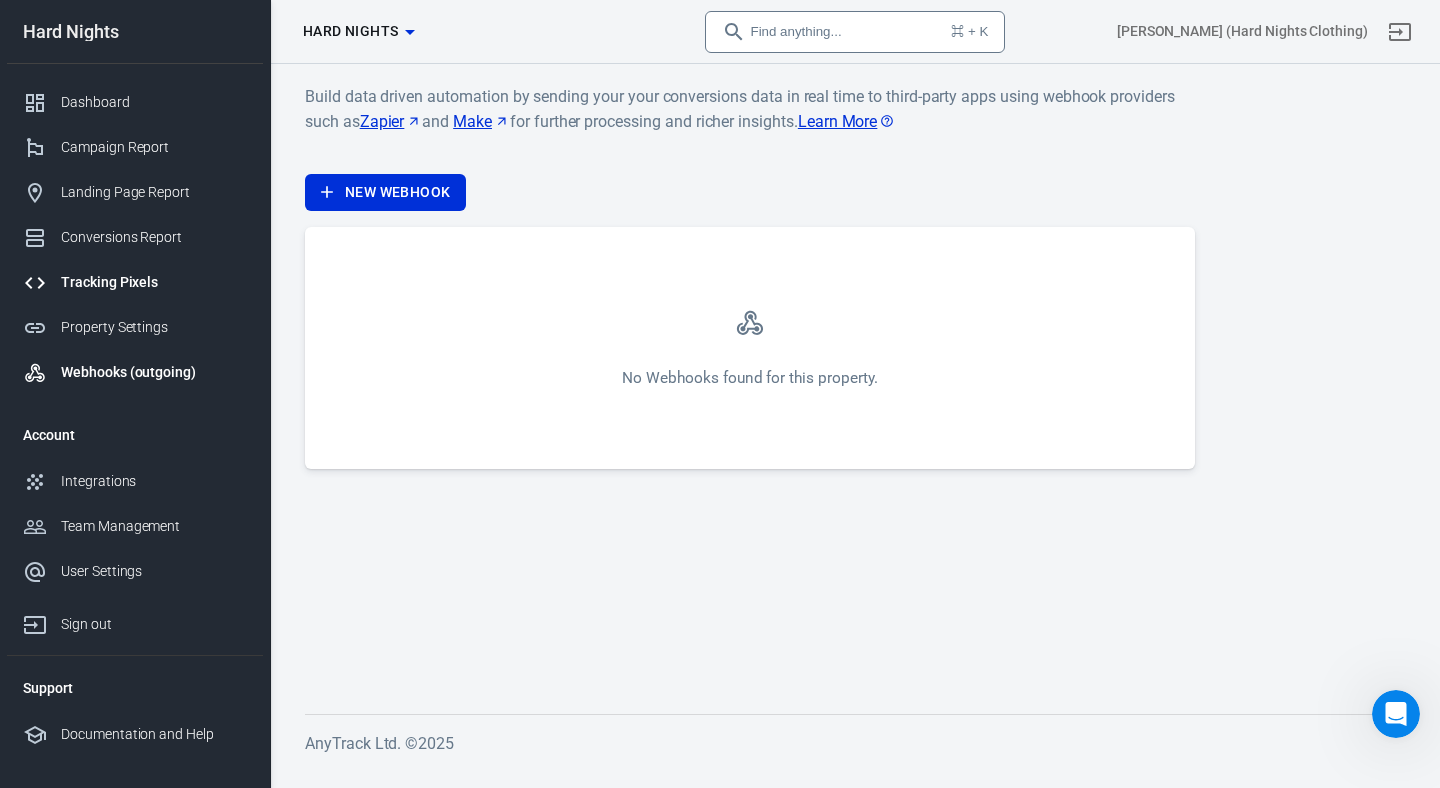 click on "Tracking Pixels" at bounding box center (154, 282) 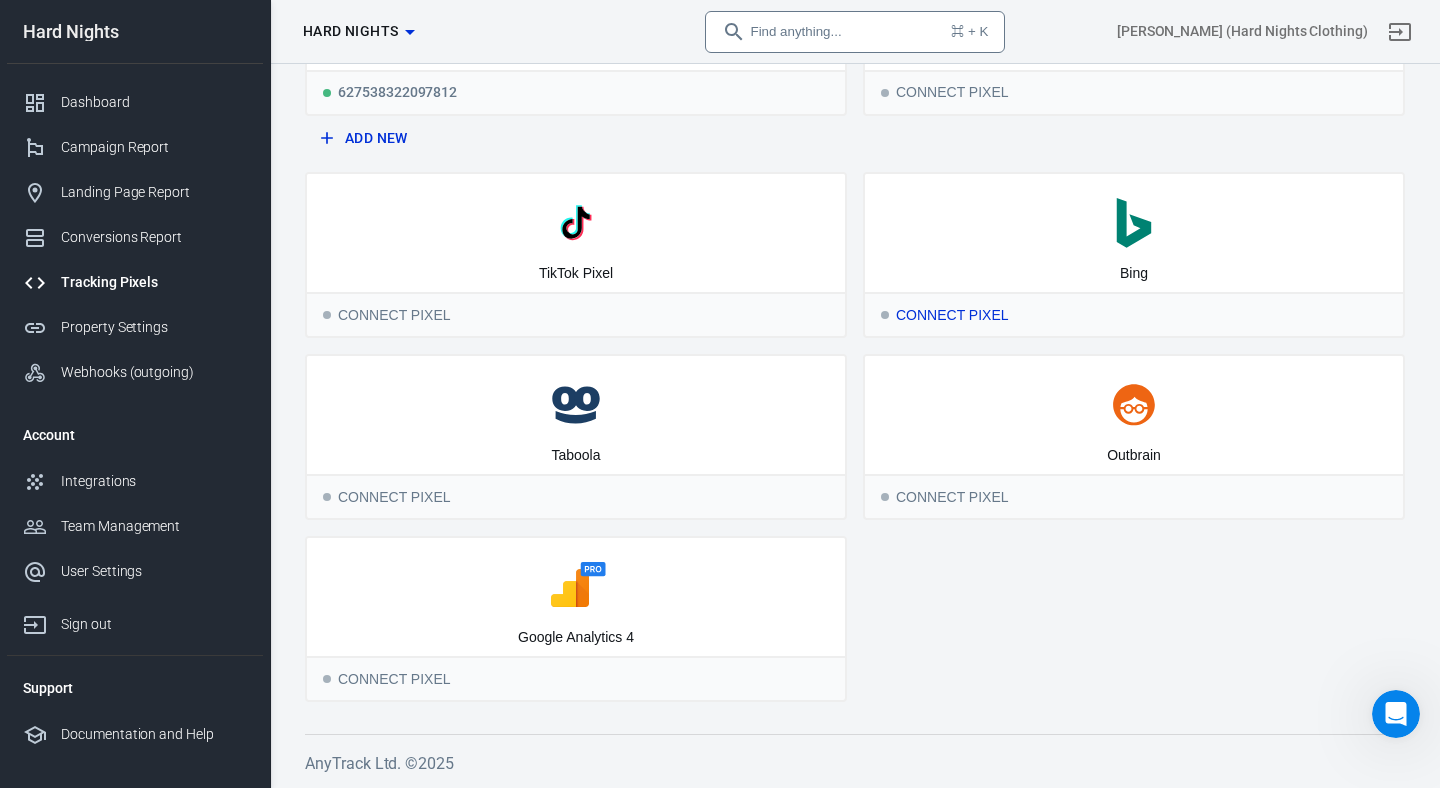 scroll, scrollTop: 0, scrollLeft: 0, axis: both 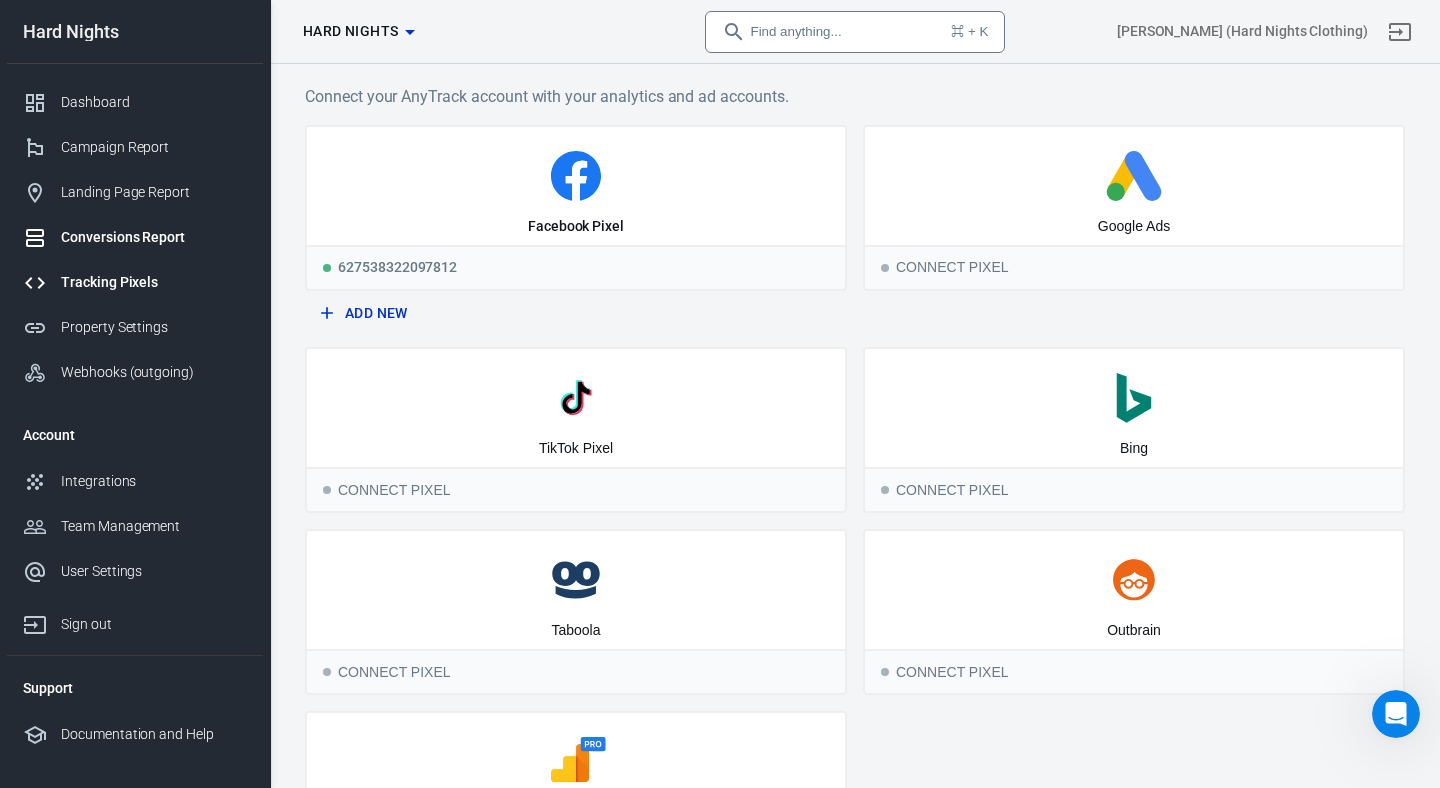 click on "Conversions Report" at bounding box center [154, 237] 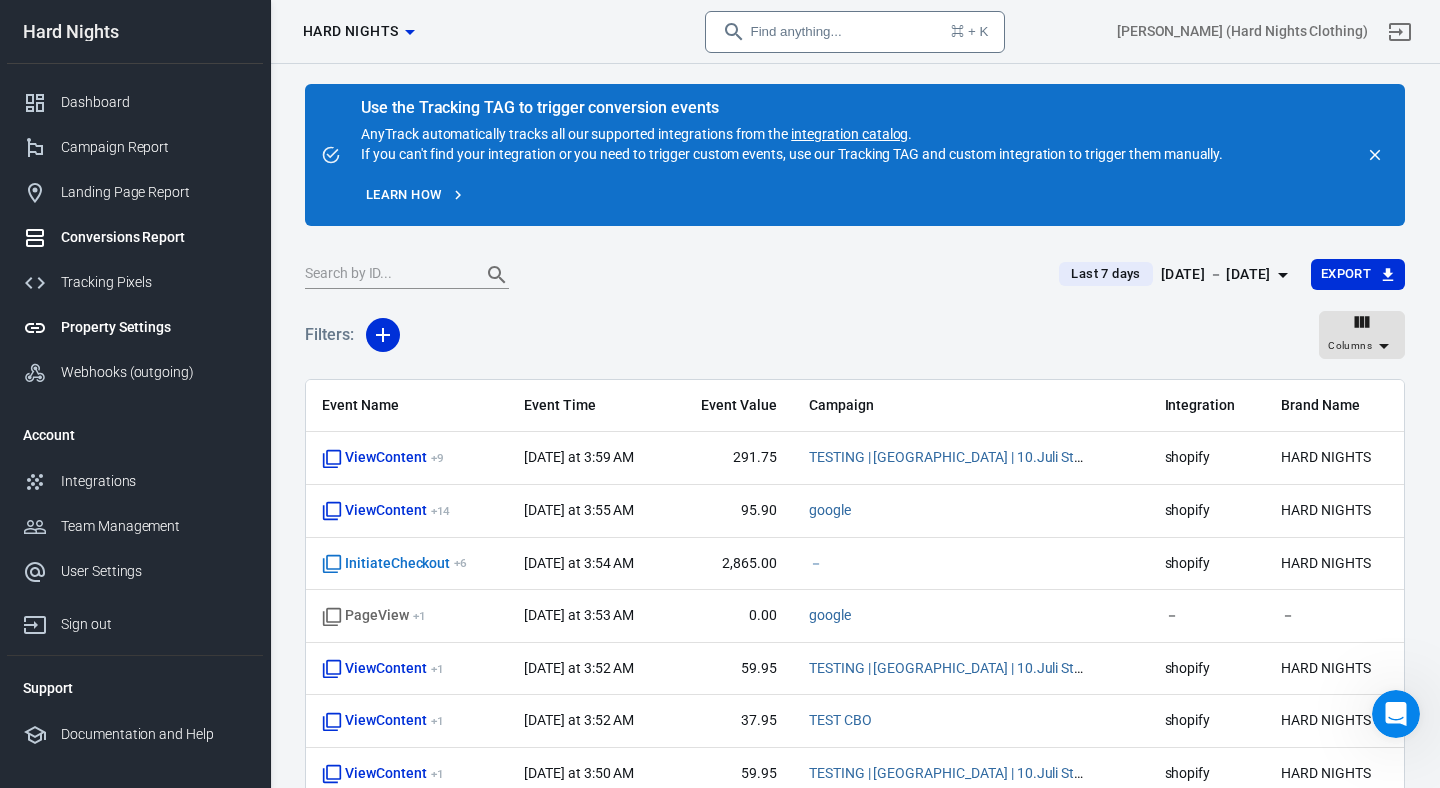 click on "Property Settings" at bounding box center [135, 327] 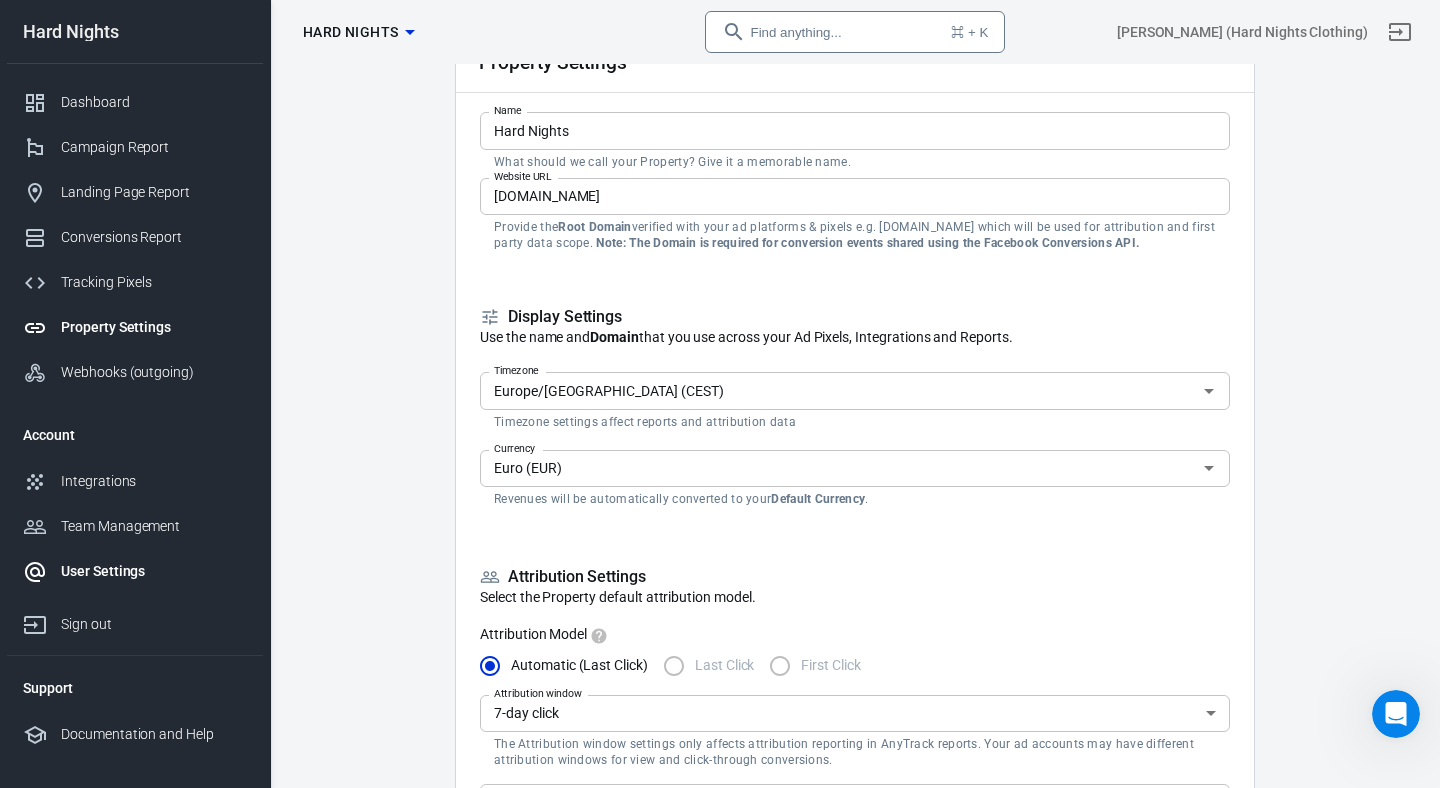 click on "User Settings" at bounding box center (135, 571) 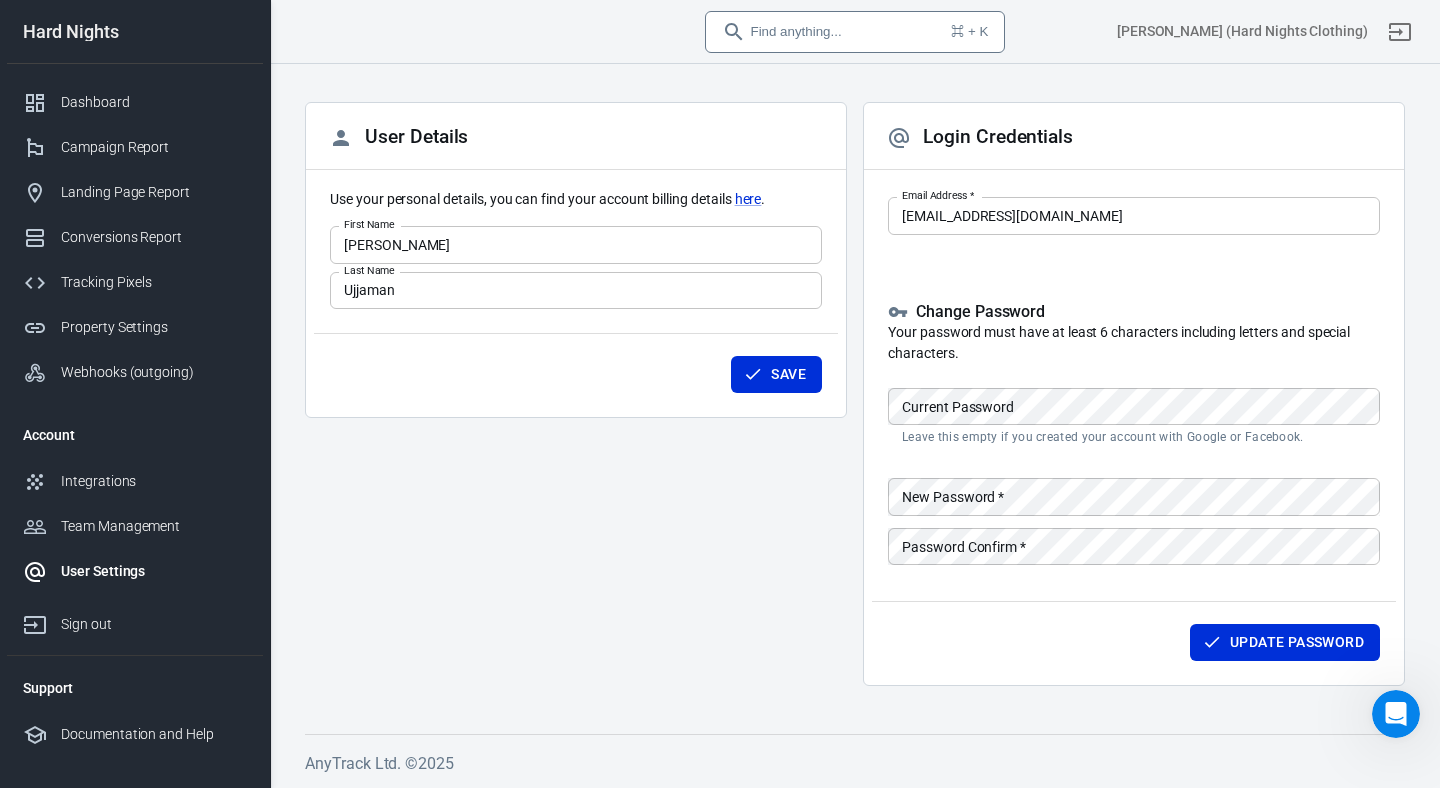 scroll, scrollTop: 74, scrollLeft: 0, axis: vertical 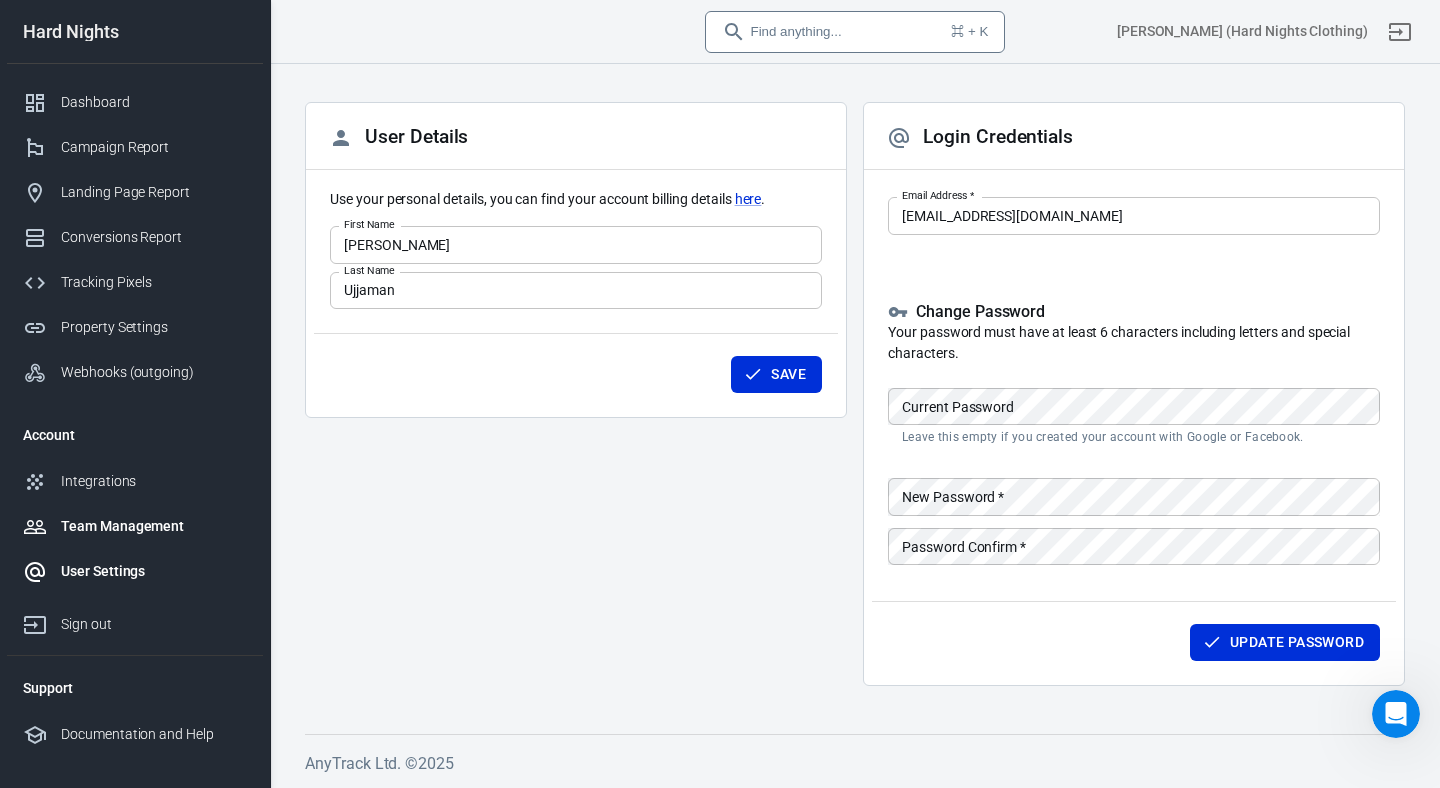 click on "Team Management" at bounding box center (154, 526) 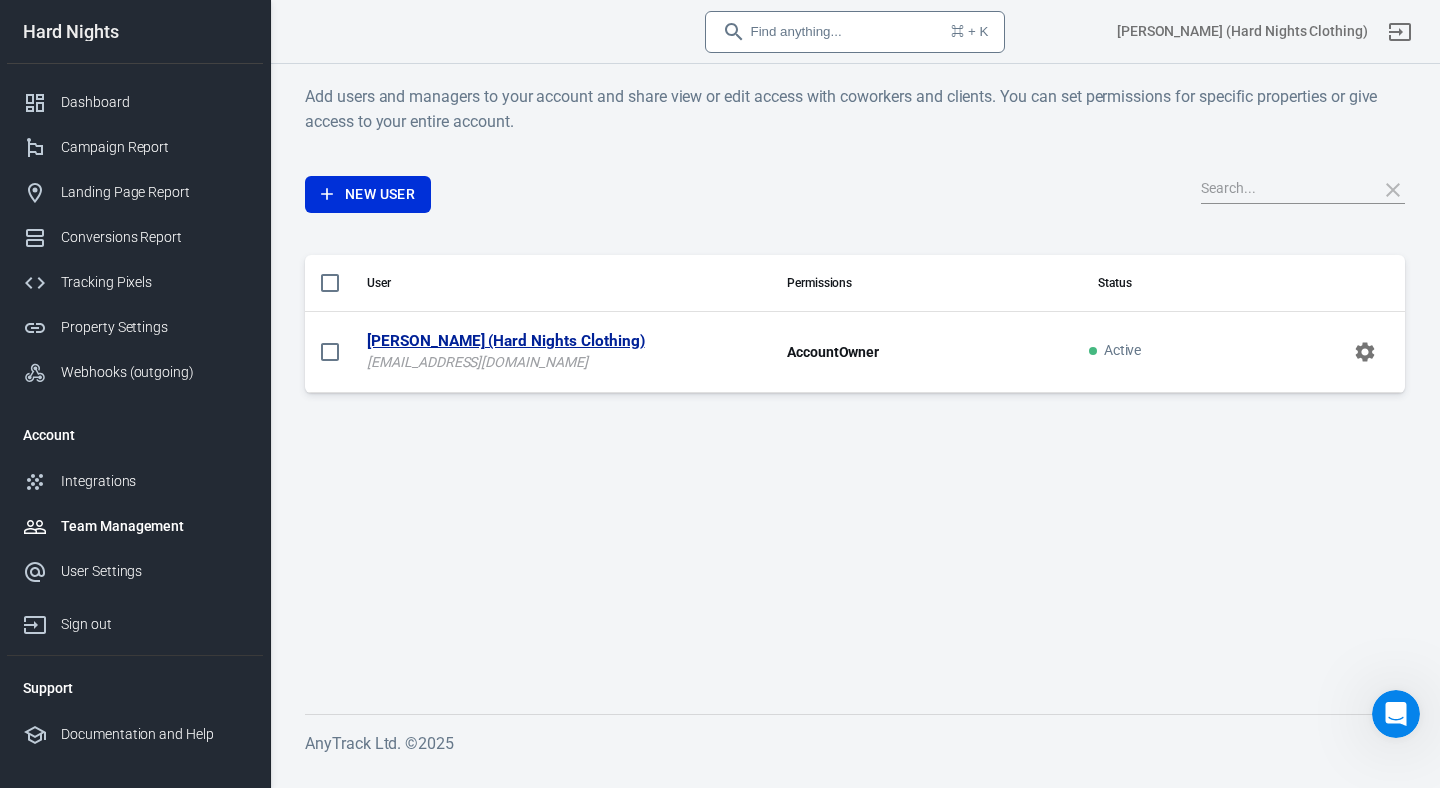 scroll, scrollTop: 0, scrollLeft: 0, axis: both 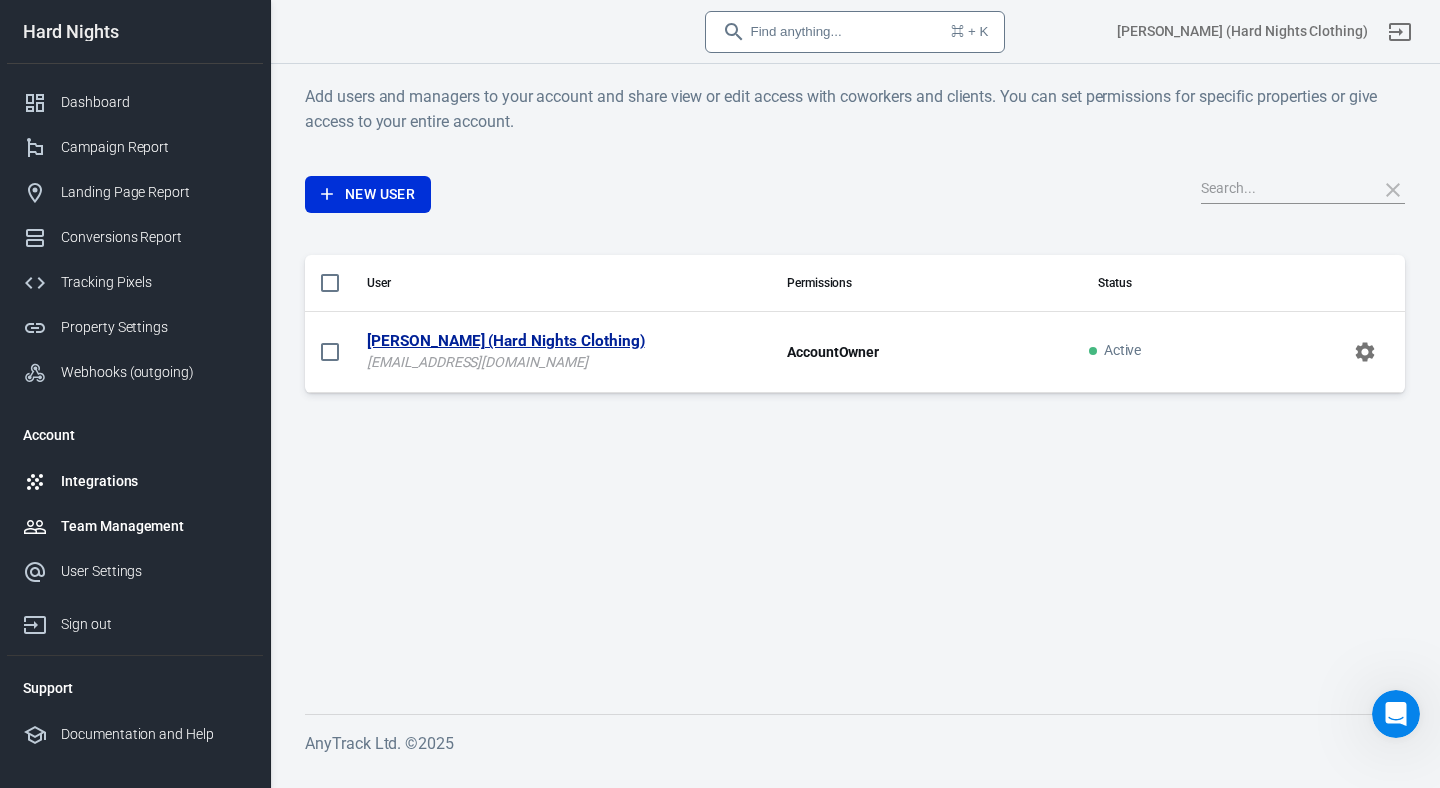 click on "Integrations" at bounding box center (154, 481) 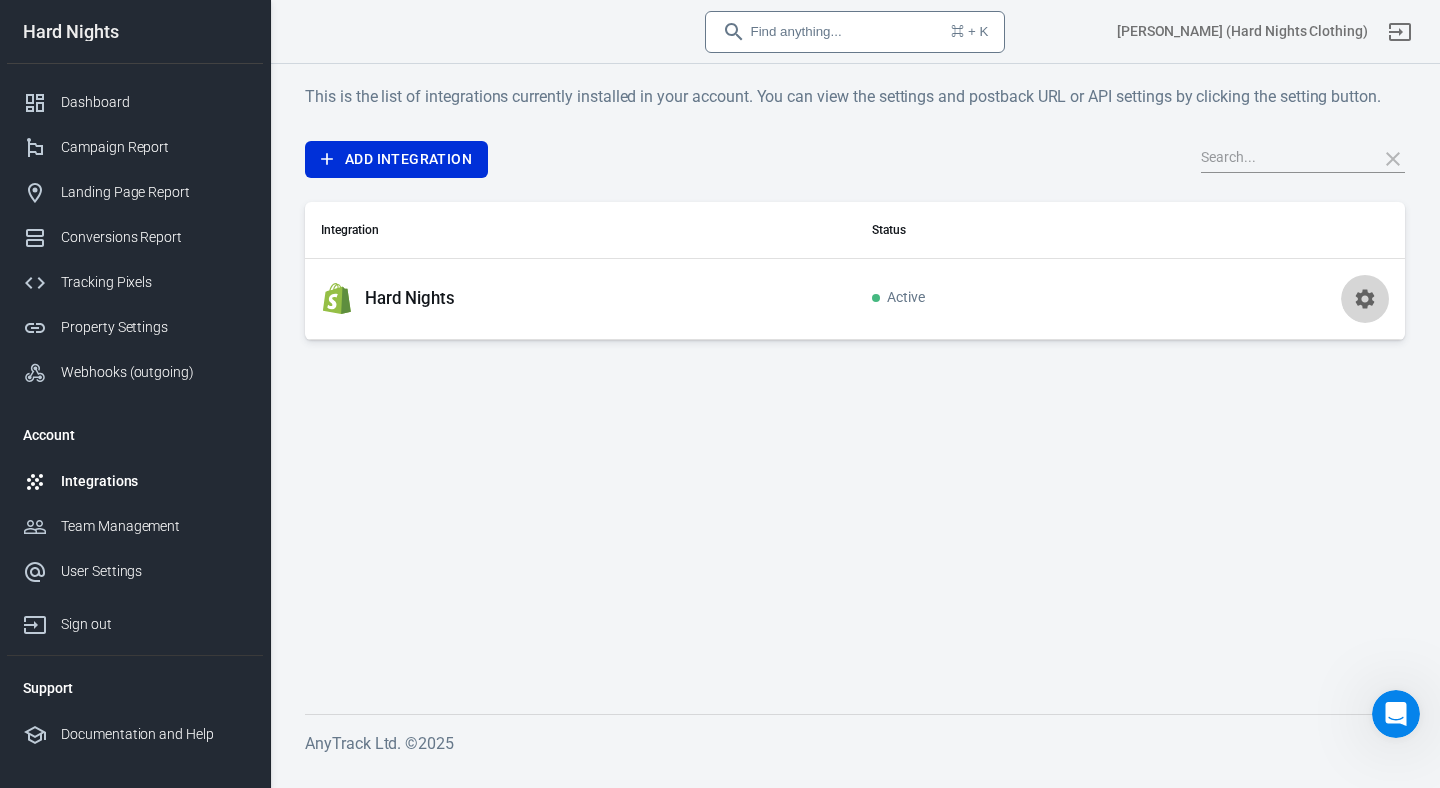 click 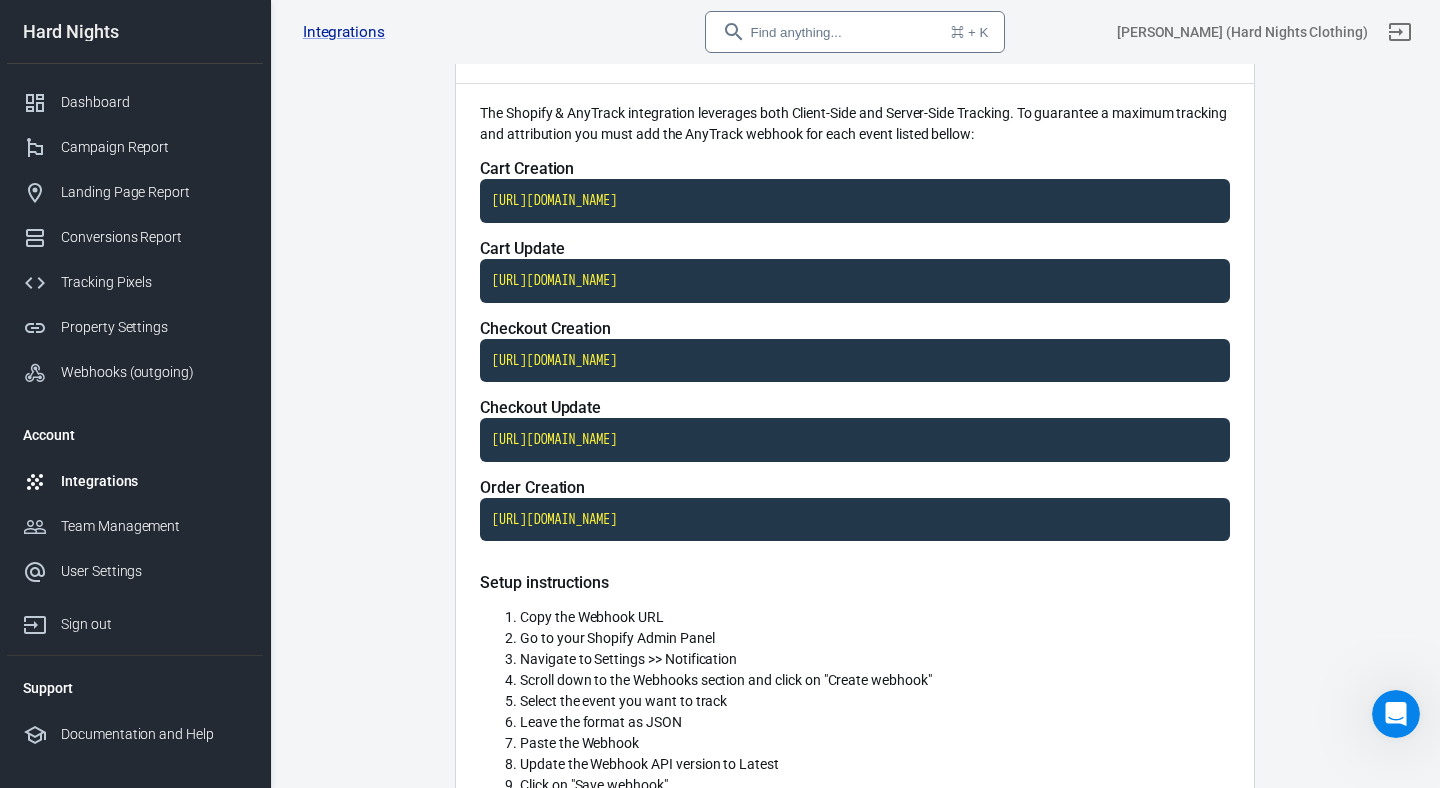 scroll, scrollTop: 0, scrollLeft: 0, axis: both 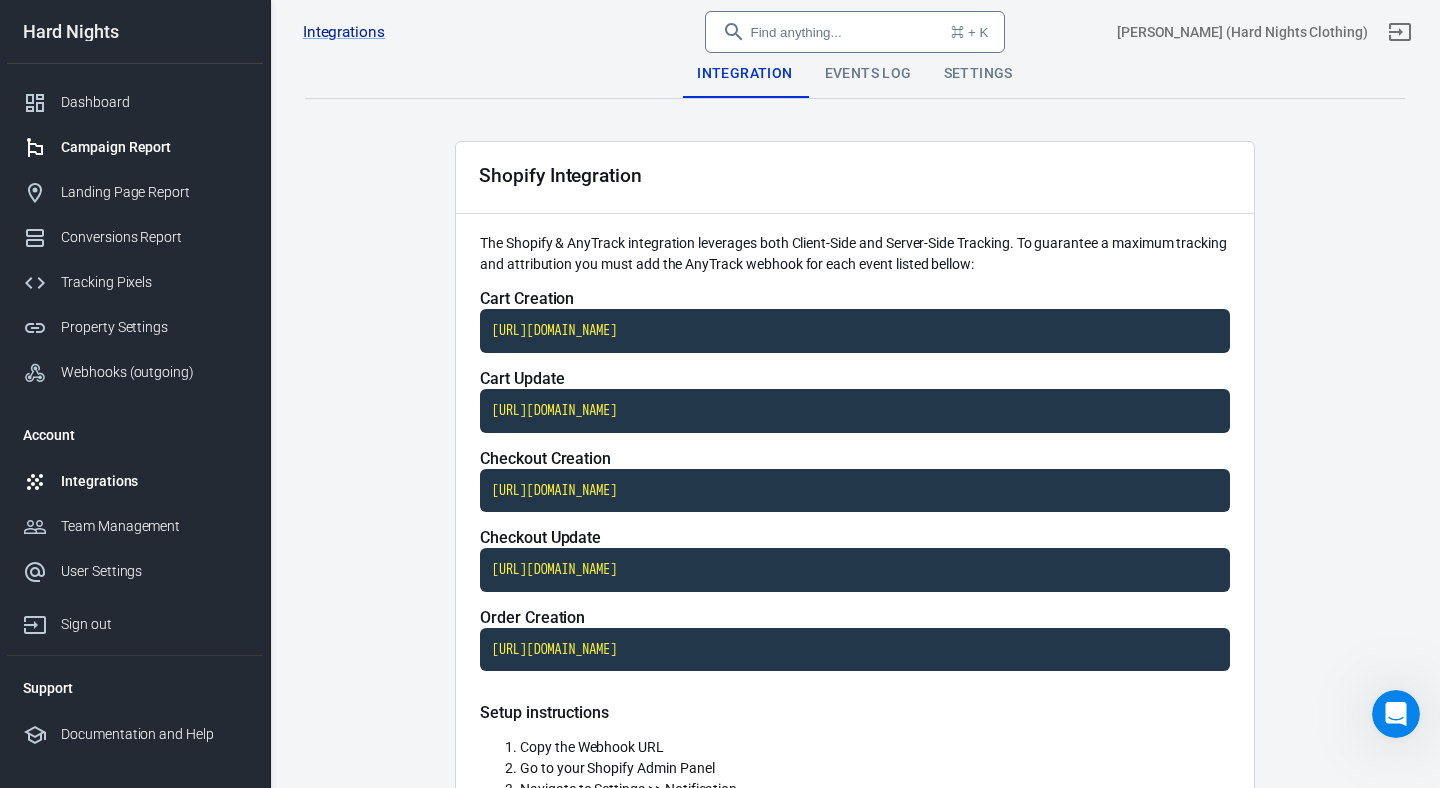 click on "Campaign Report" at bounding box center [135, 147] 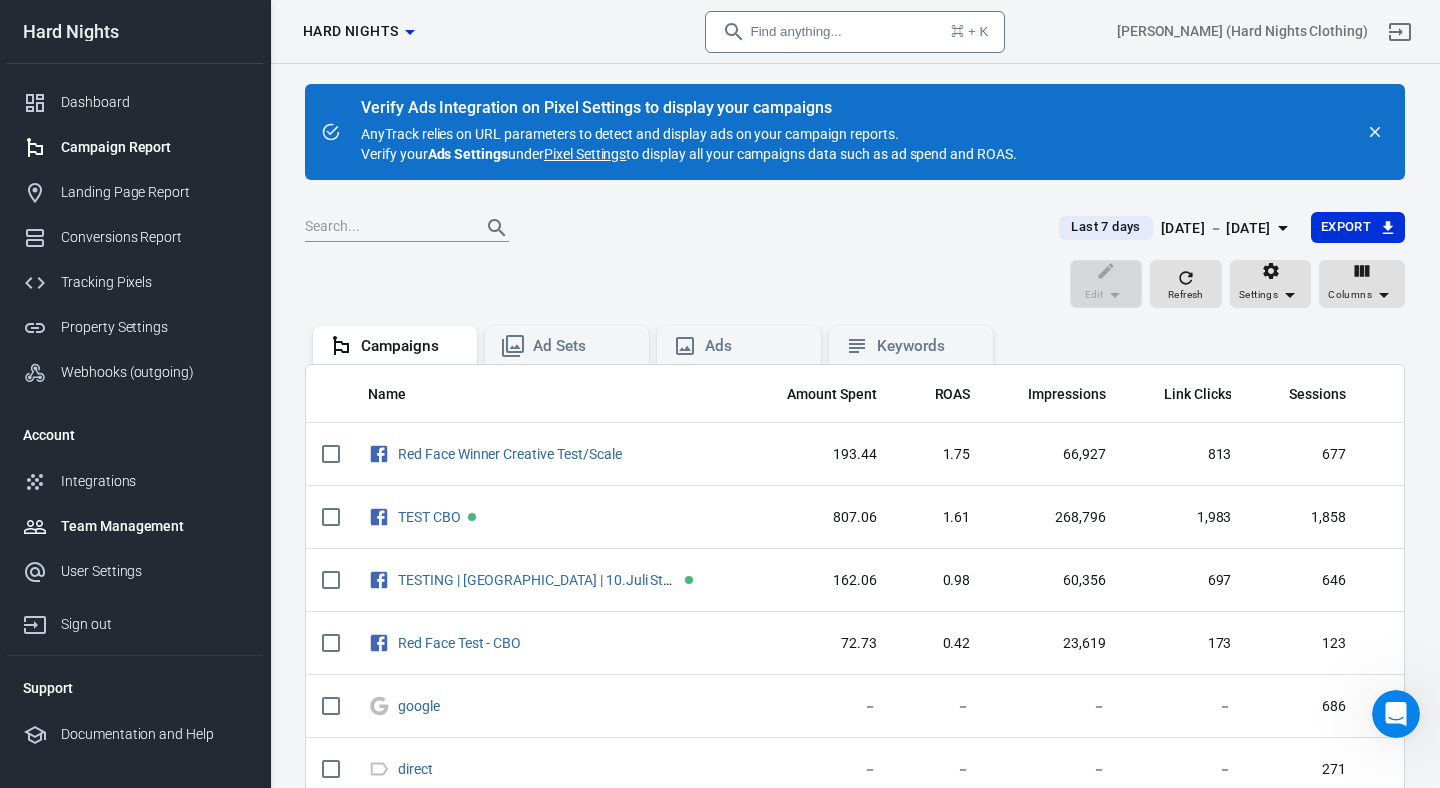 click on "Team Management" at bounding box center (154, 526) 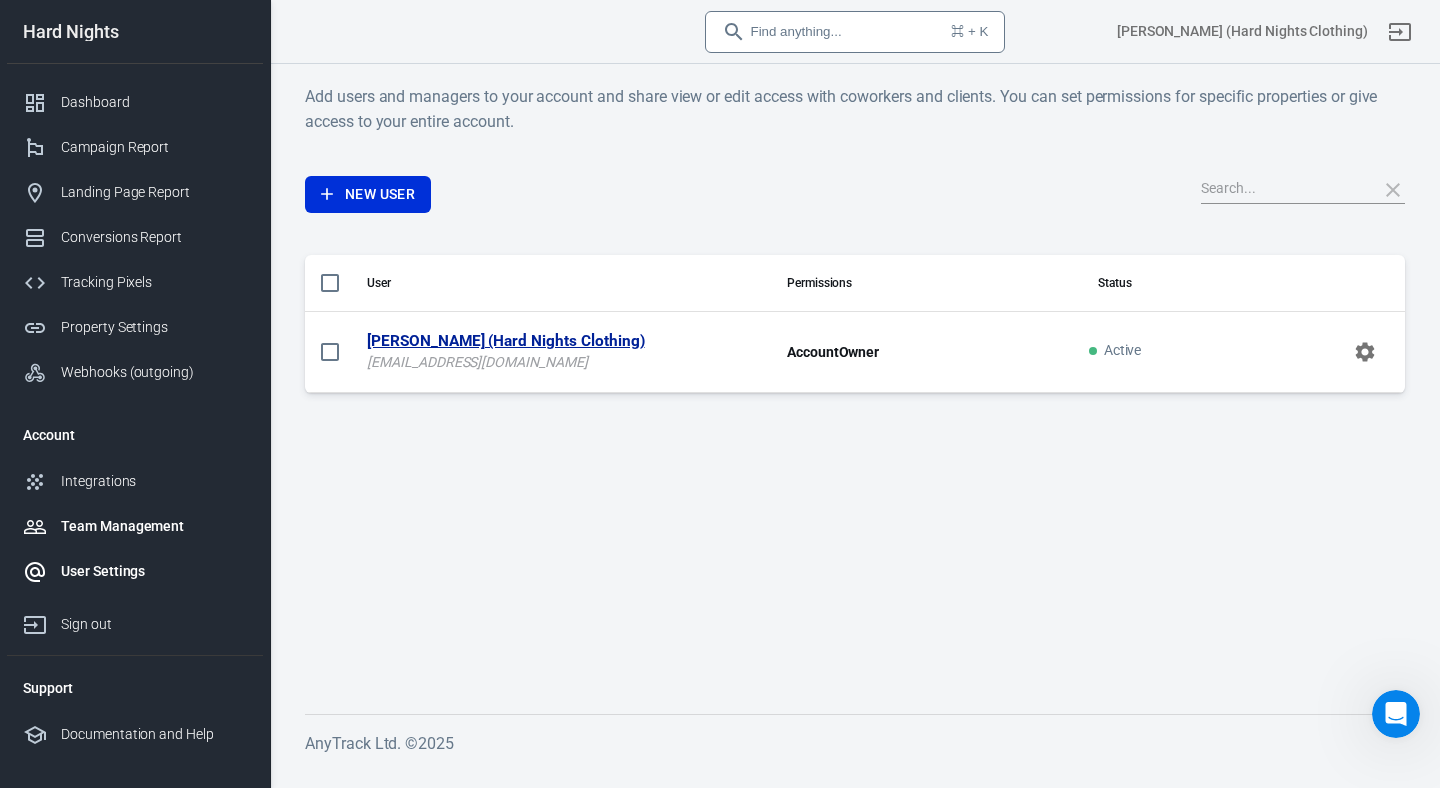 click on "User Settings" at bounding box center (154, 571) 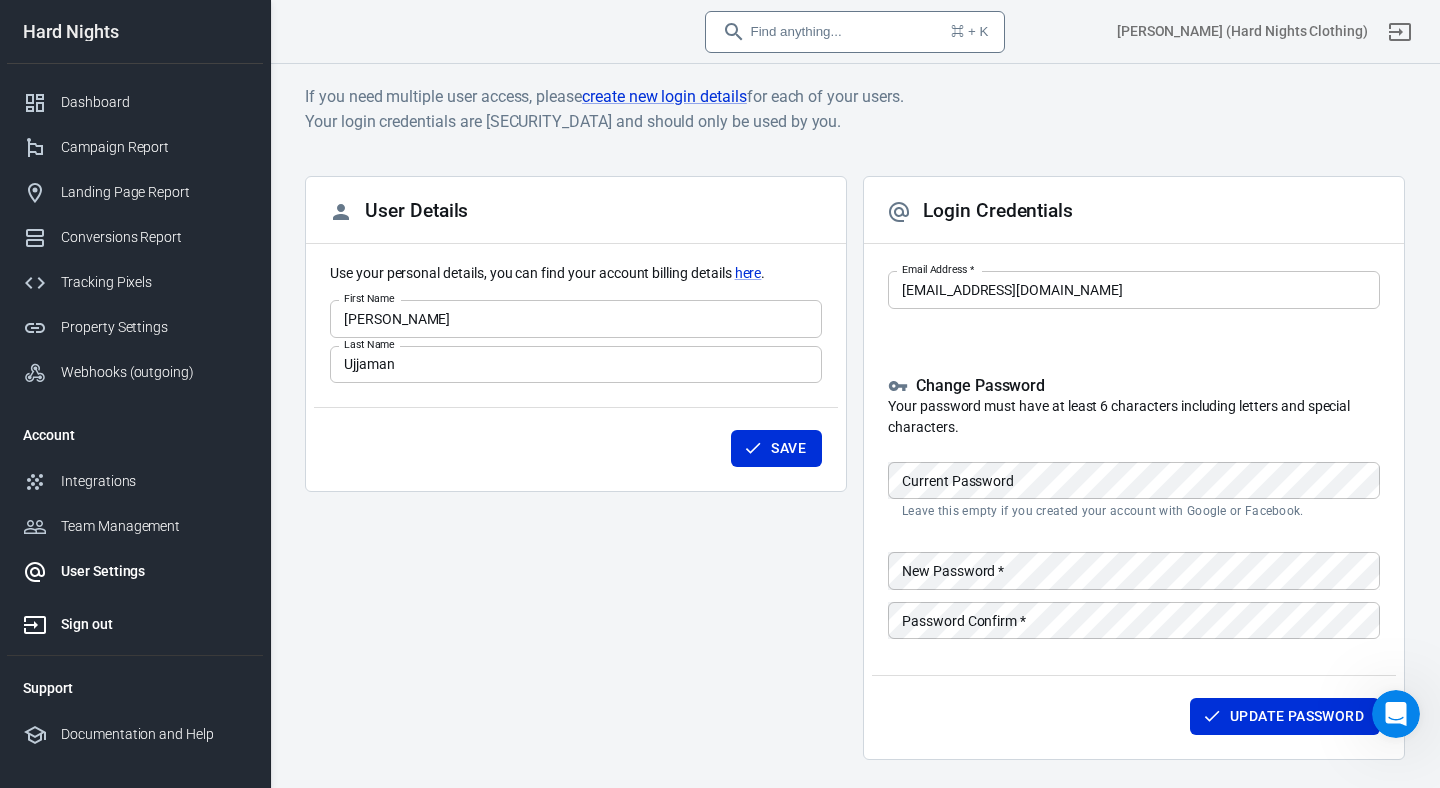 click on "Sign out" at bounding box center [135, 620] 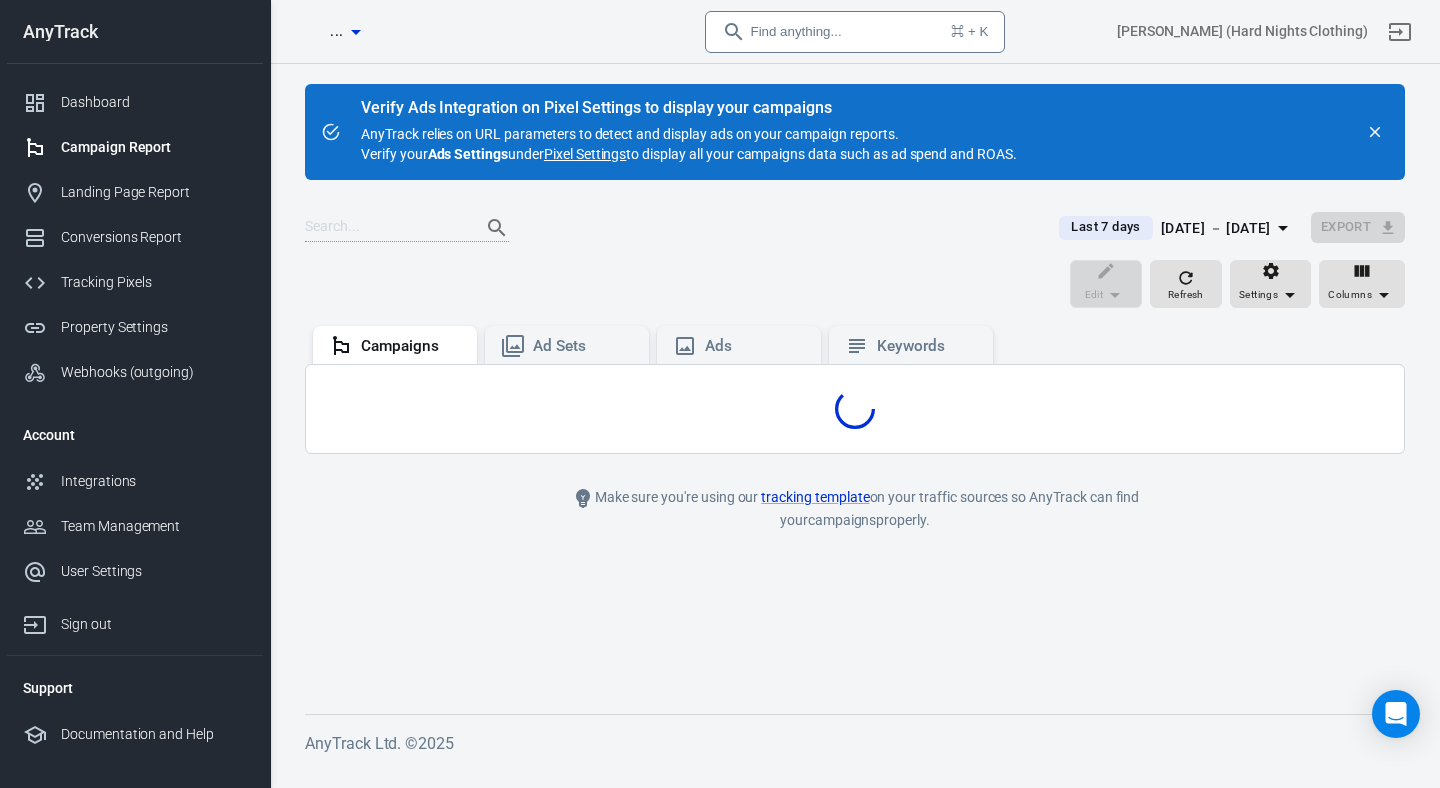 scroll, scrollTop: 0, scrollLeft: 0, axis: both 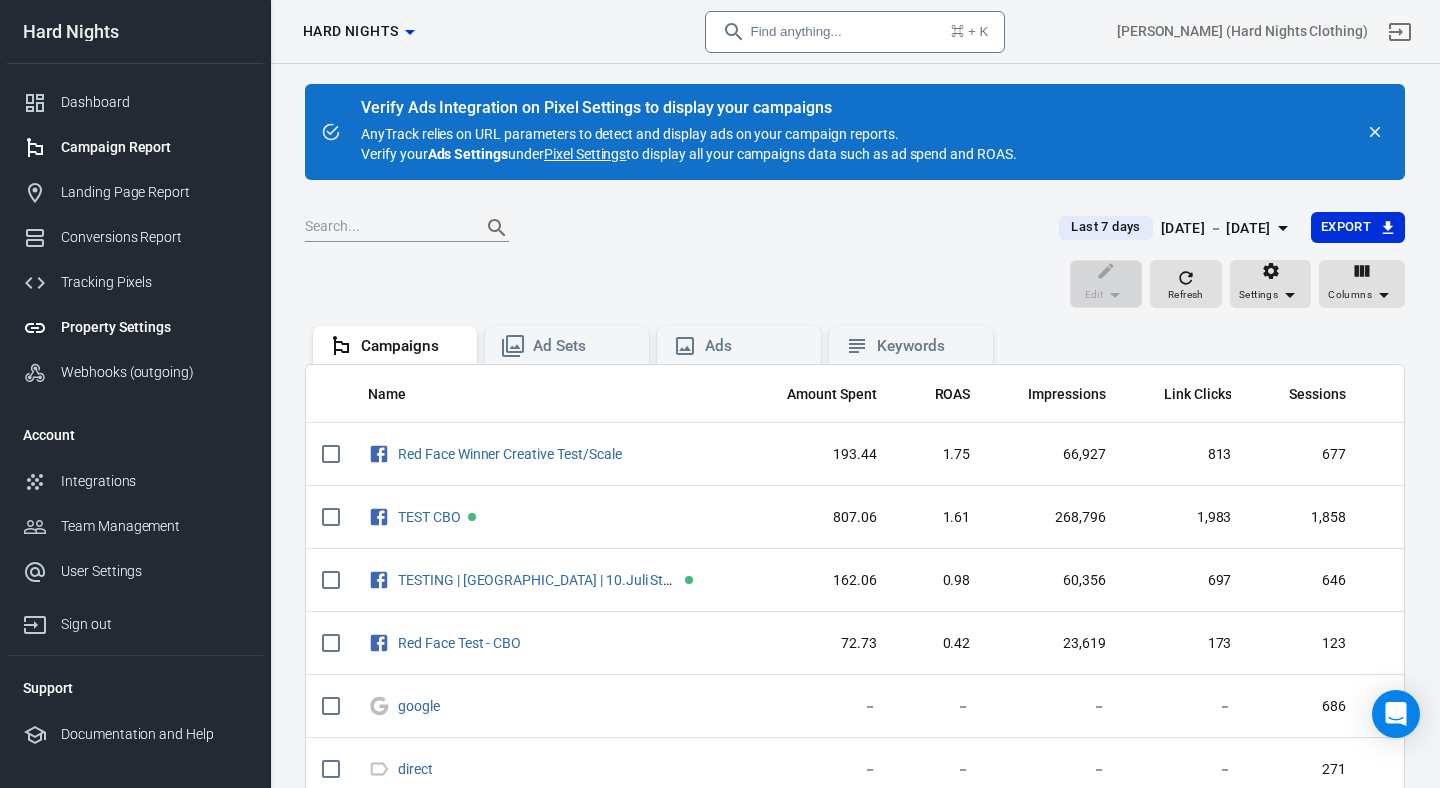 click on "Property Settings" at bounding box center (135, 327) 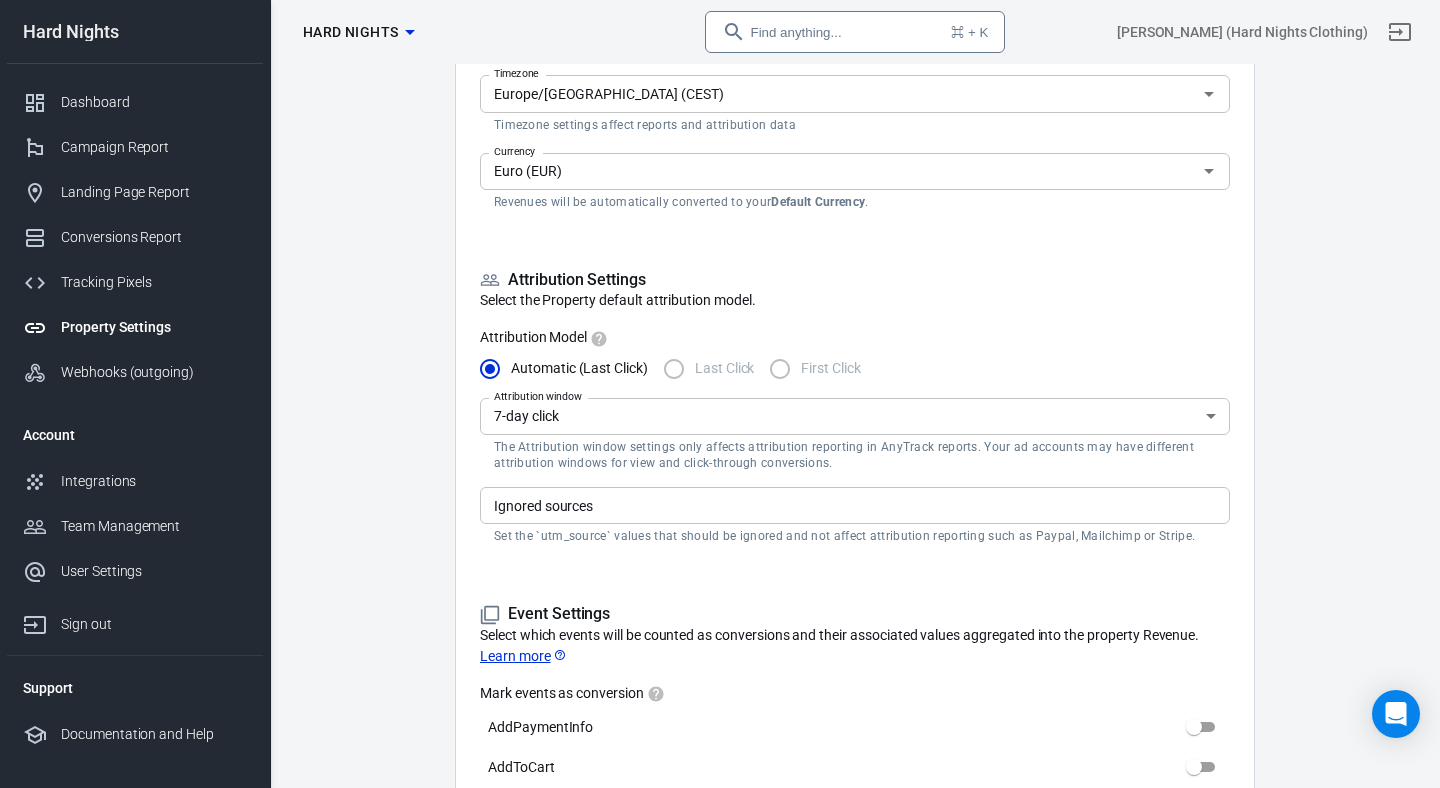 scroll, scrollTop: 411, scrollLeft: 0, axis: vertical 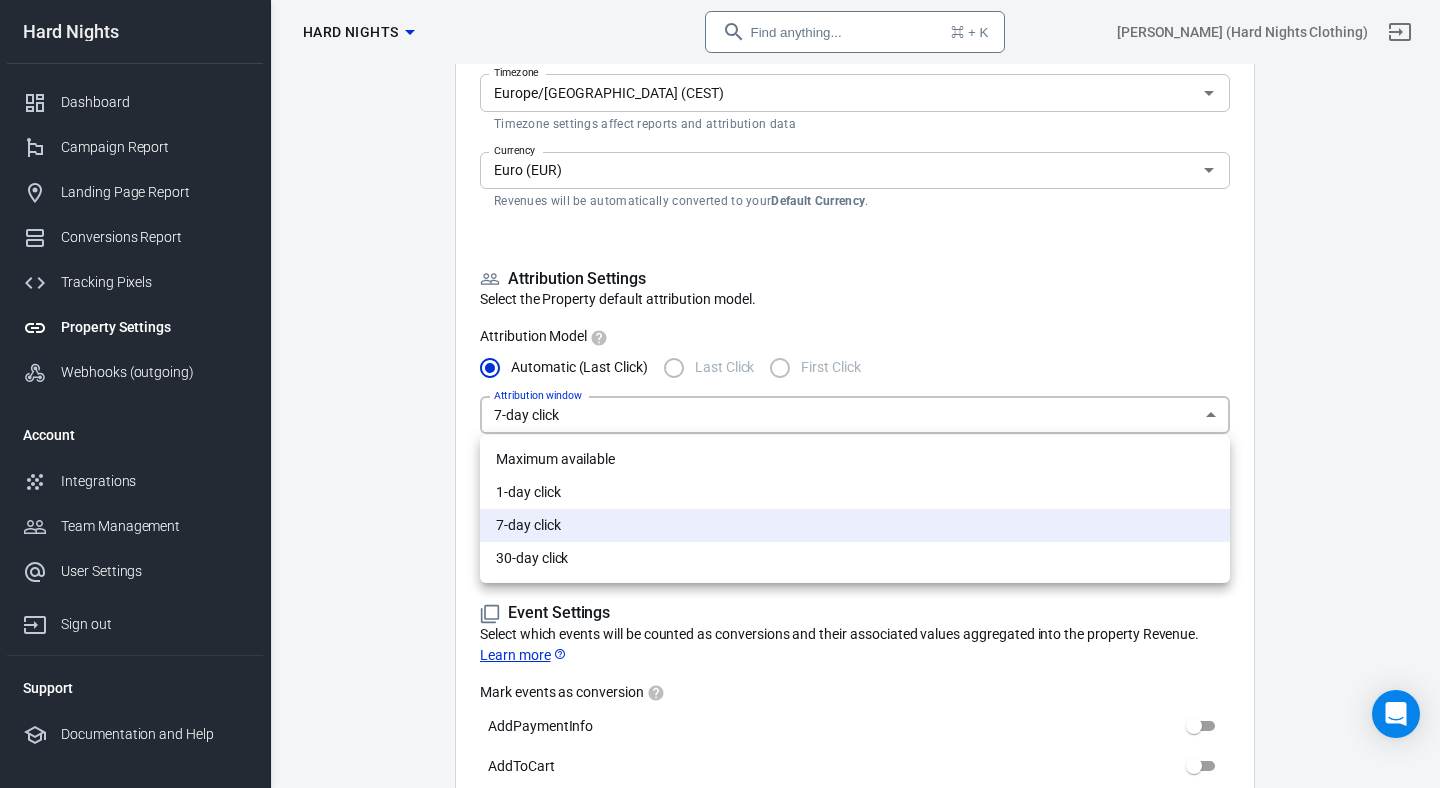 click on "Property Settings Hard Nights Find anything... ⌘ + K Kevin Dürr (Hard Nights Clothing) Hard Nights Dashboard Campaign Report Landing Page Report Conversions Report Tracking Pixels Property Settings Webhooks (outgoing) Account Integrations Team Management User Settings Sign out Support Documentation and Help Auto Scan Tracking Script Settings Property Settings Name Hard Nights Name What should we call your Property? Give it a memorable name. Website URL hard-nights.com Website URL Provide the  Root Domain  verified with your ad platforms & pixels e.g. example.com which will be used for attribution and first party data scope.   Note: The Domain is required for conversion events shared using the Facebook Conversions API. Display Settings Use the name and  Domain  that you use across your Ad Pixels, Integrations and Reports. Timezone Europe/Berlin (CEST) Timezone Timezone settings affect reports and attribution data Currency Euro (EUR) Currency Revenues will be automatically converted to your  ." at bounding box center [720, 973] 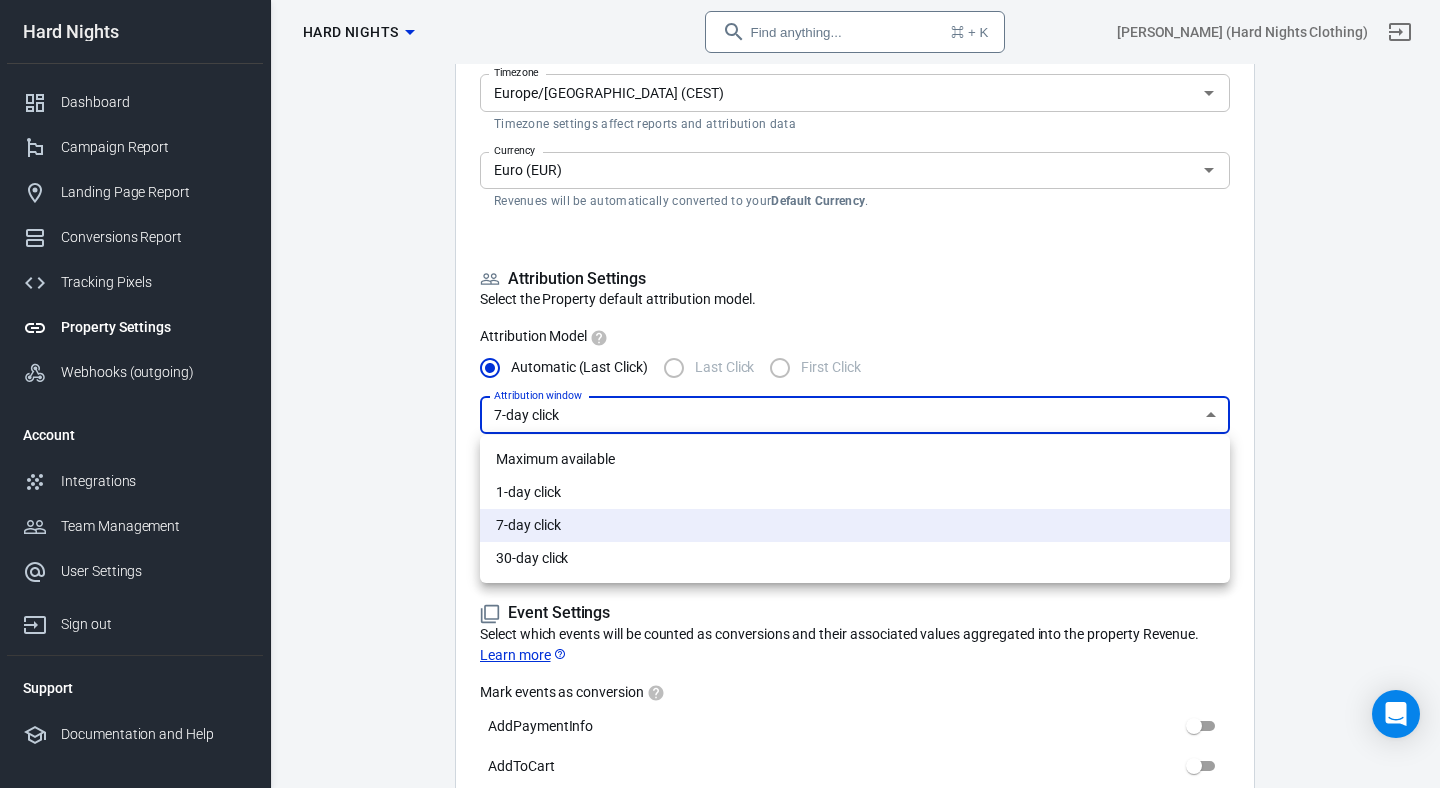 click at bounding box center [720, 394] 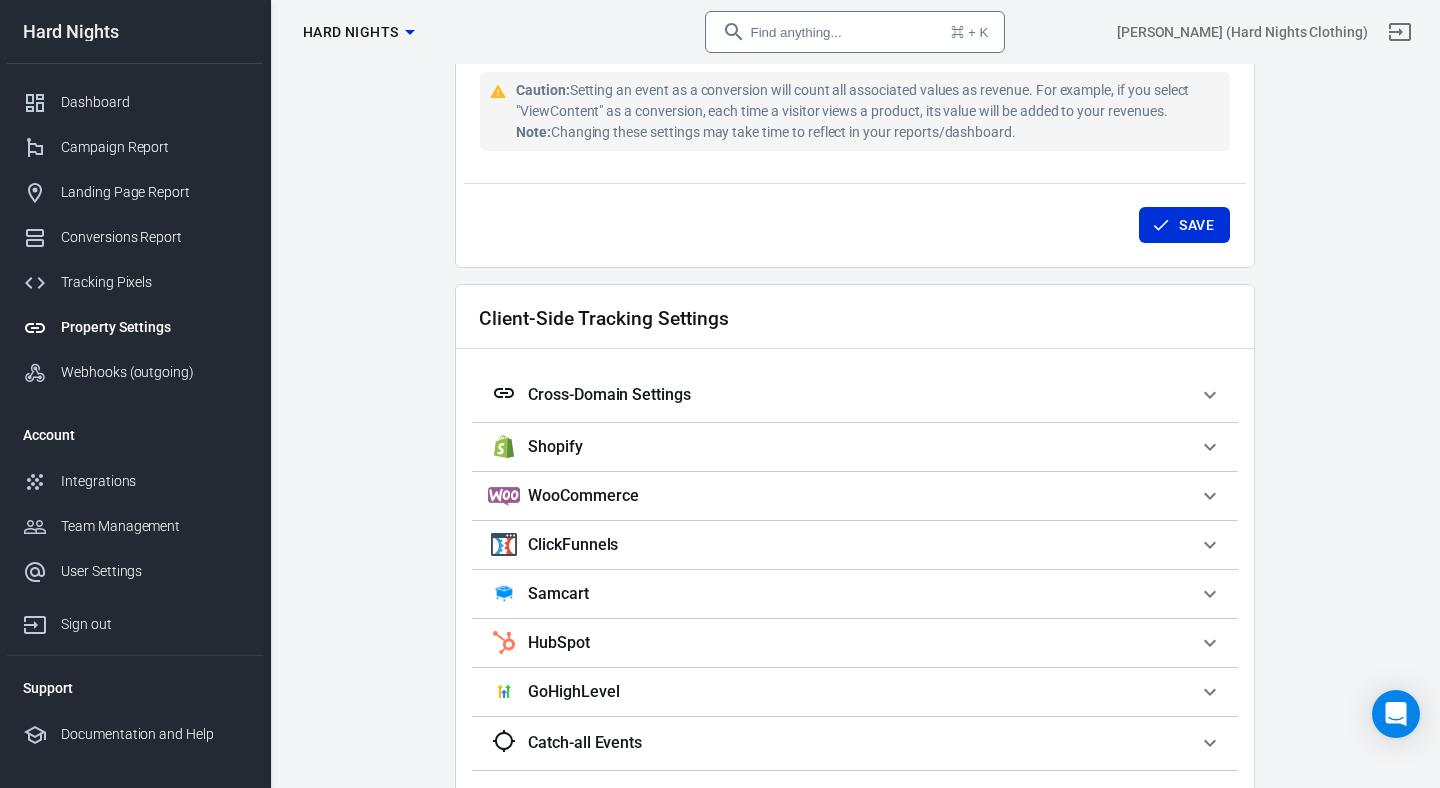 scroll, scrollTop: 1542, scrollLeft: 0, axis: vertical 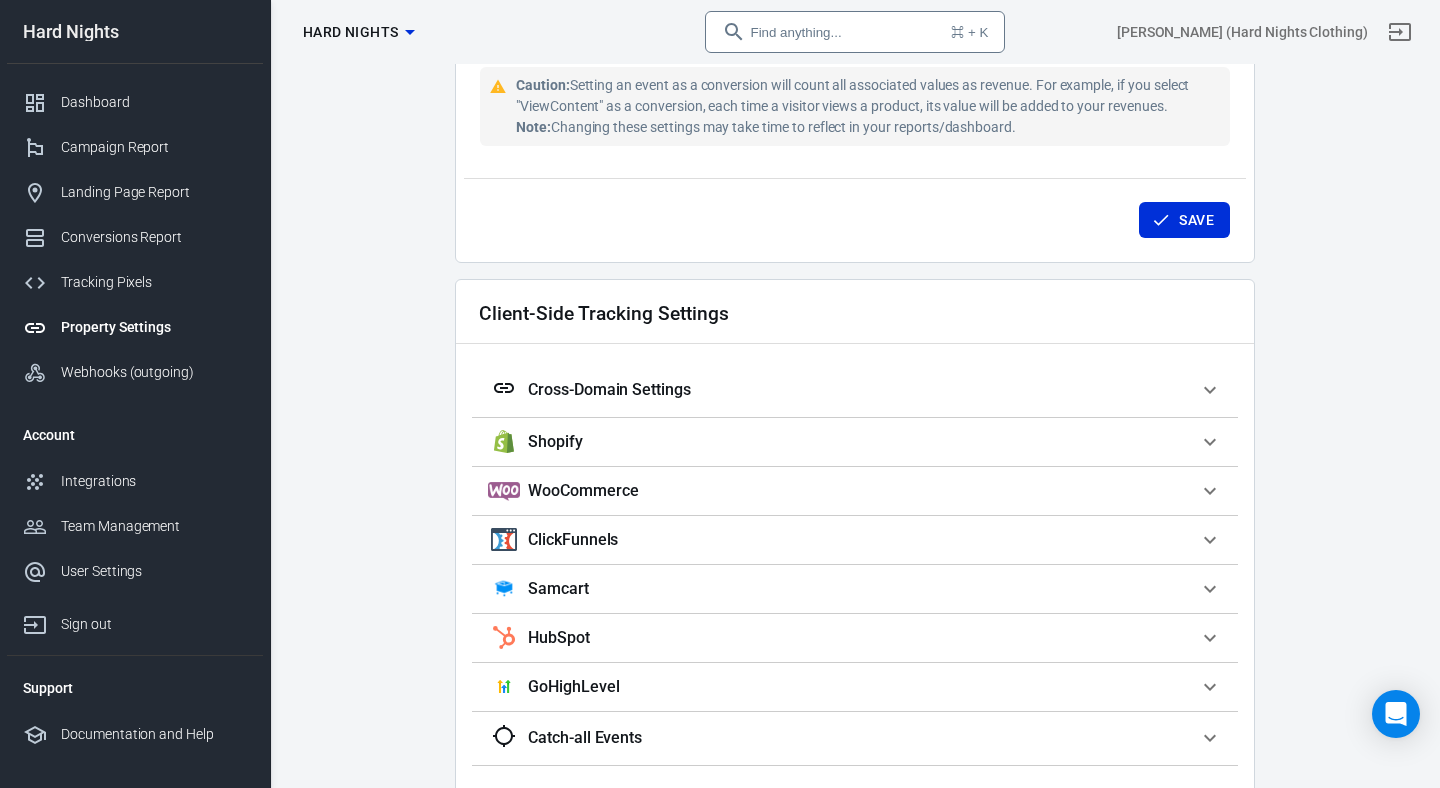 click on "Cross-Domain Settings" at bounding box center (843, 390) 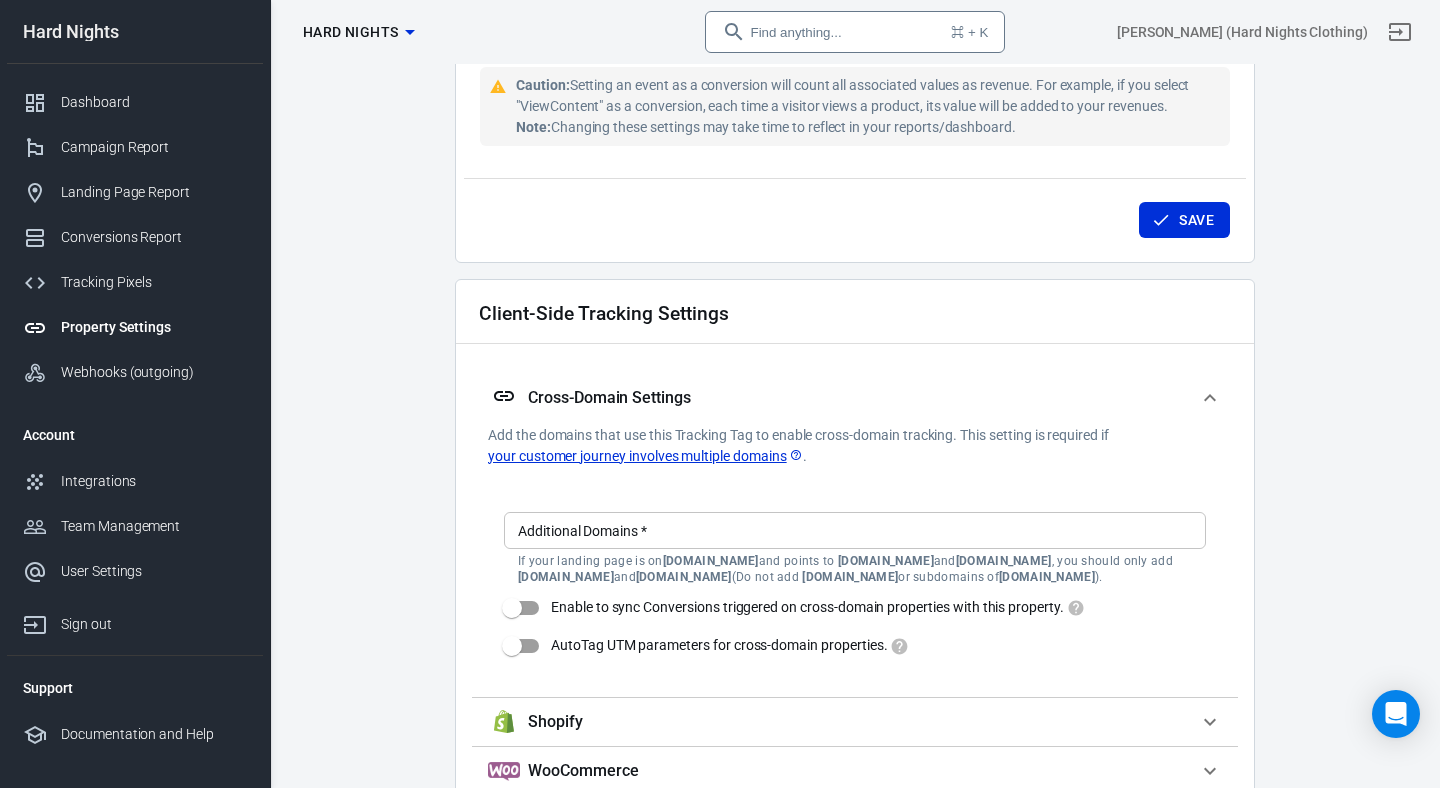 click on "Cross-Domain Settings" at bounding box center (843, 398) 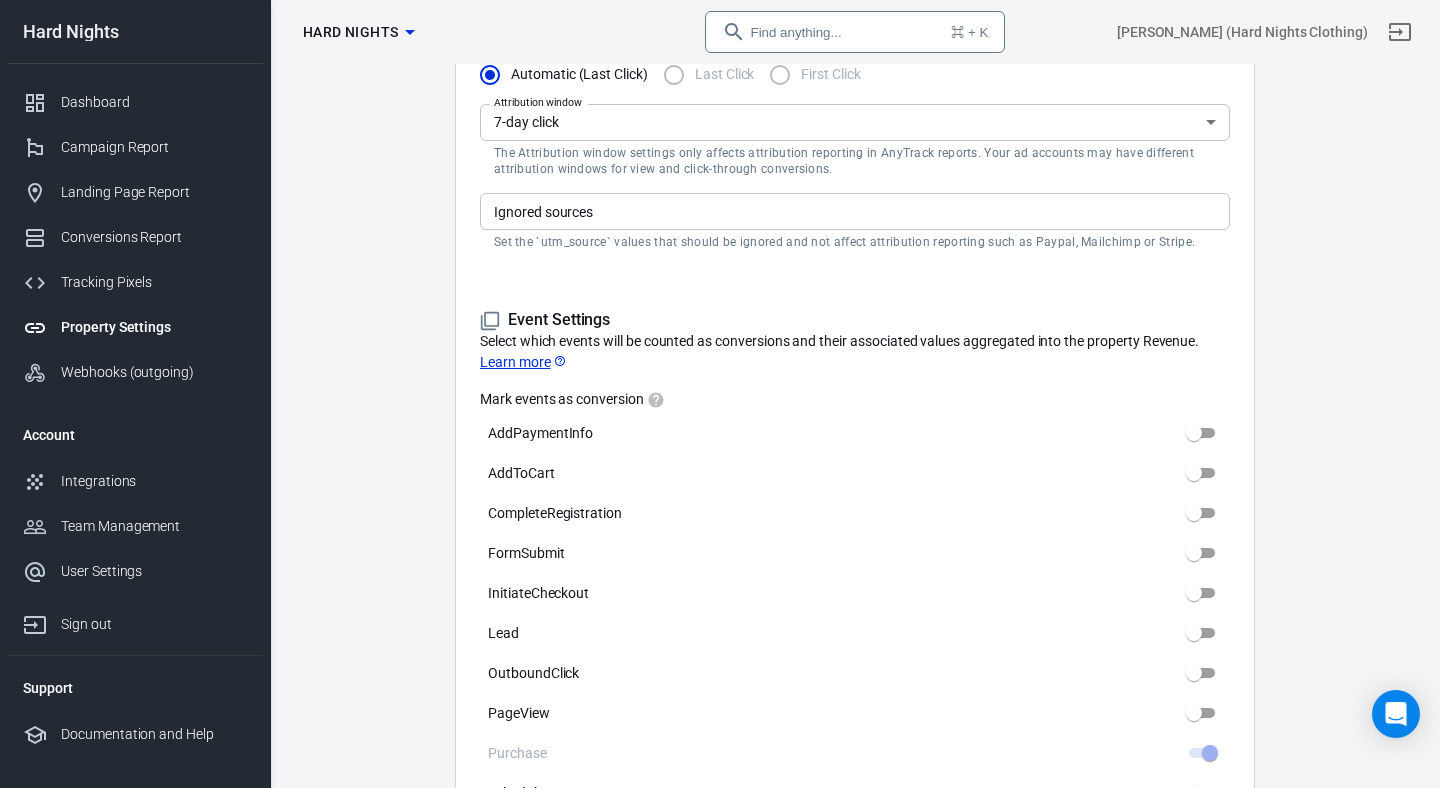 scroll, scrollTop: 0, scrollLeft: 0, axis: both 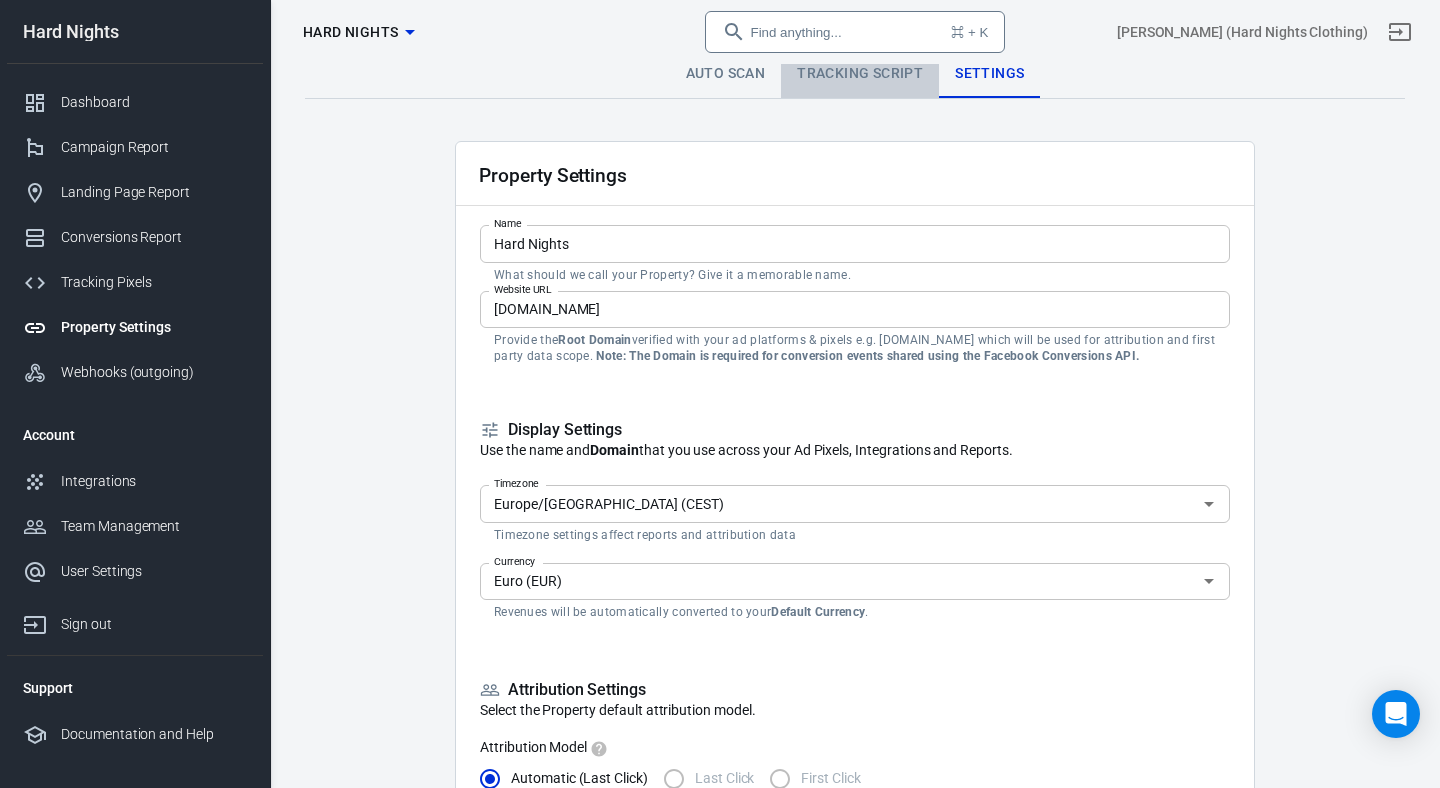 click on "Tracking Script" at bounding box center [860, 74] 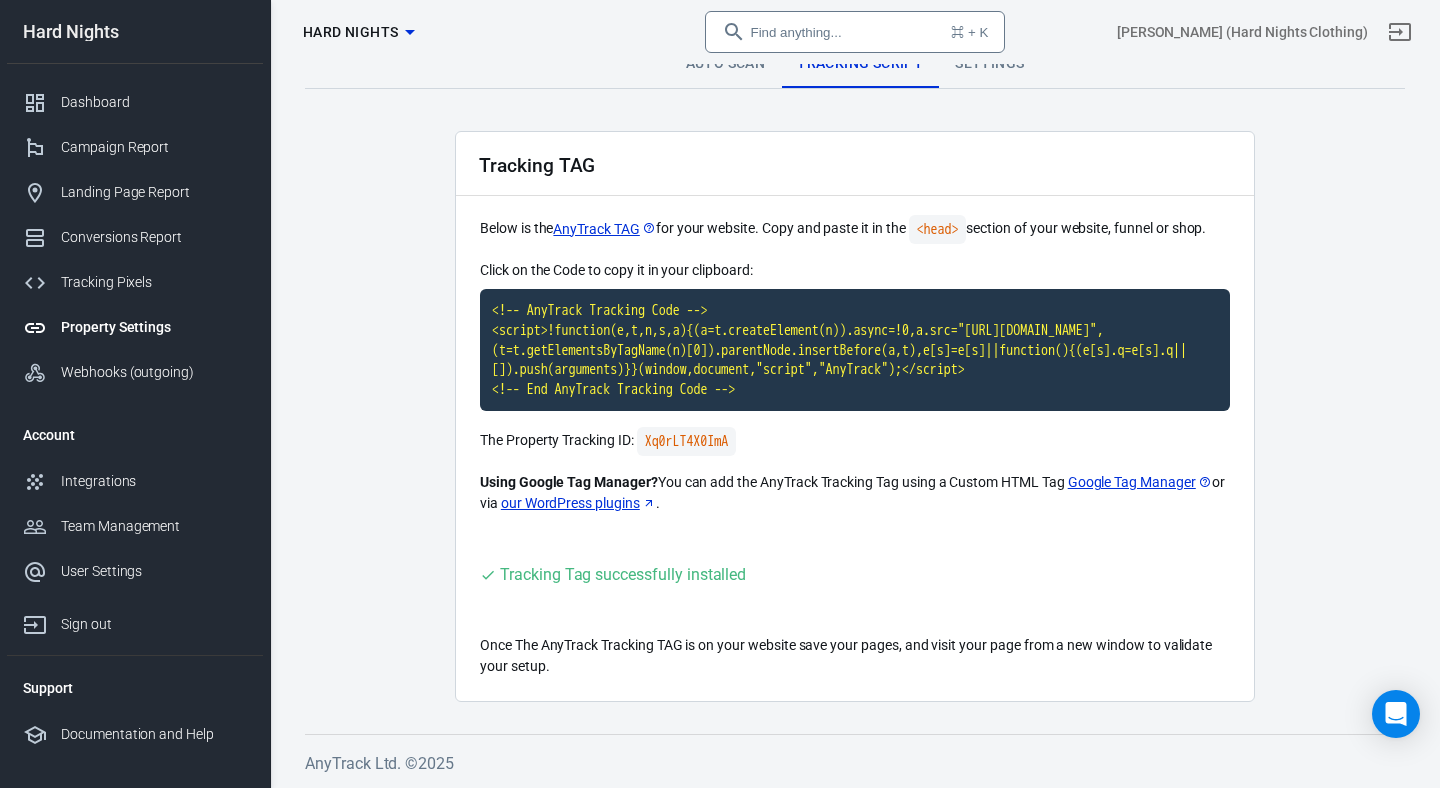 scroll, scrollTop: 0, scrollLeft: 0, axis: both 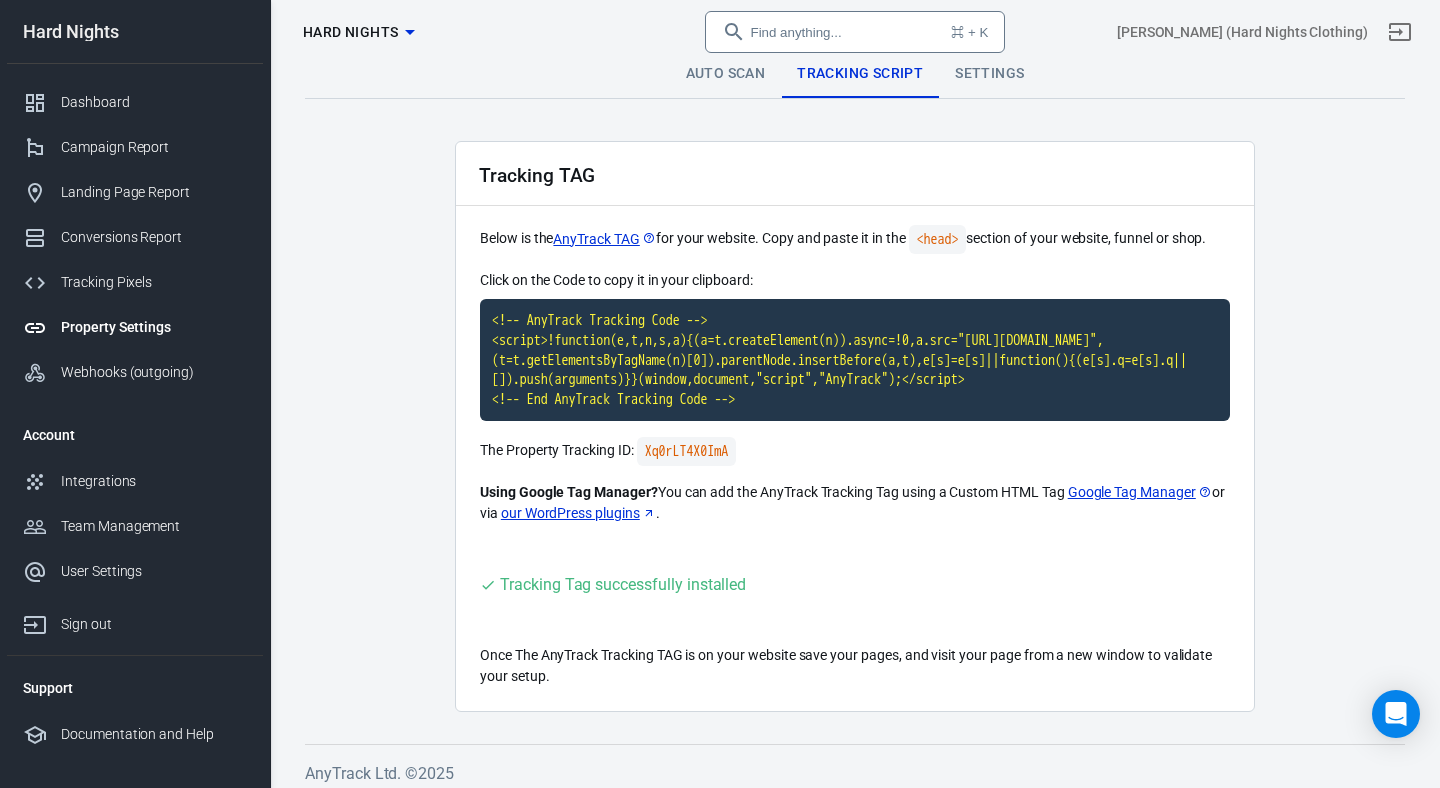 click on "Auto Scan" at bounding box center [726, 74] 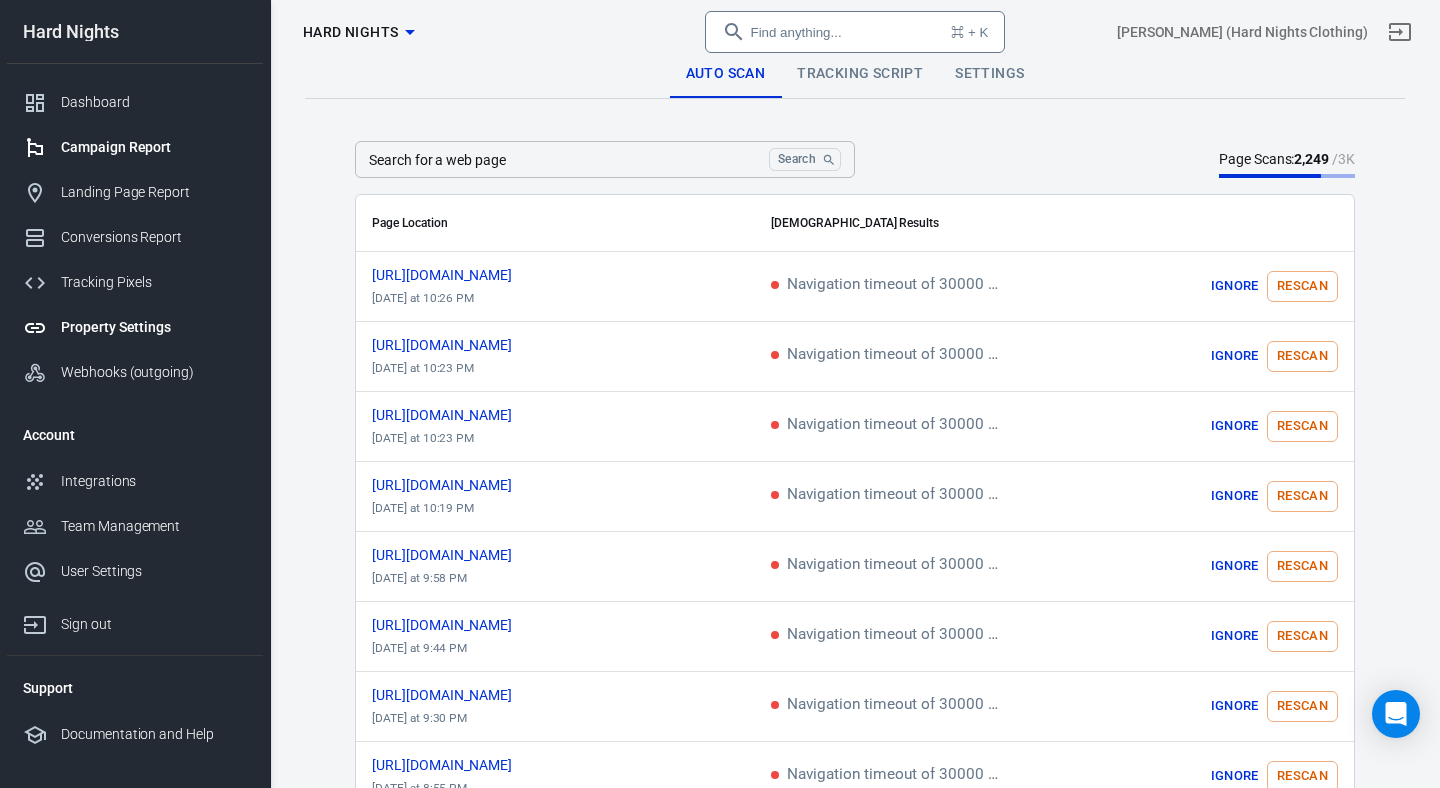 click on "Campaign Report" at bounding box center [135, 147] 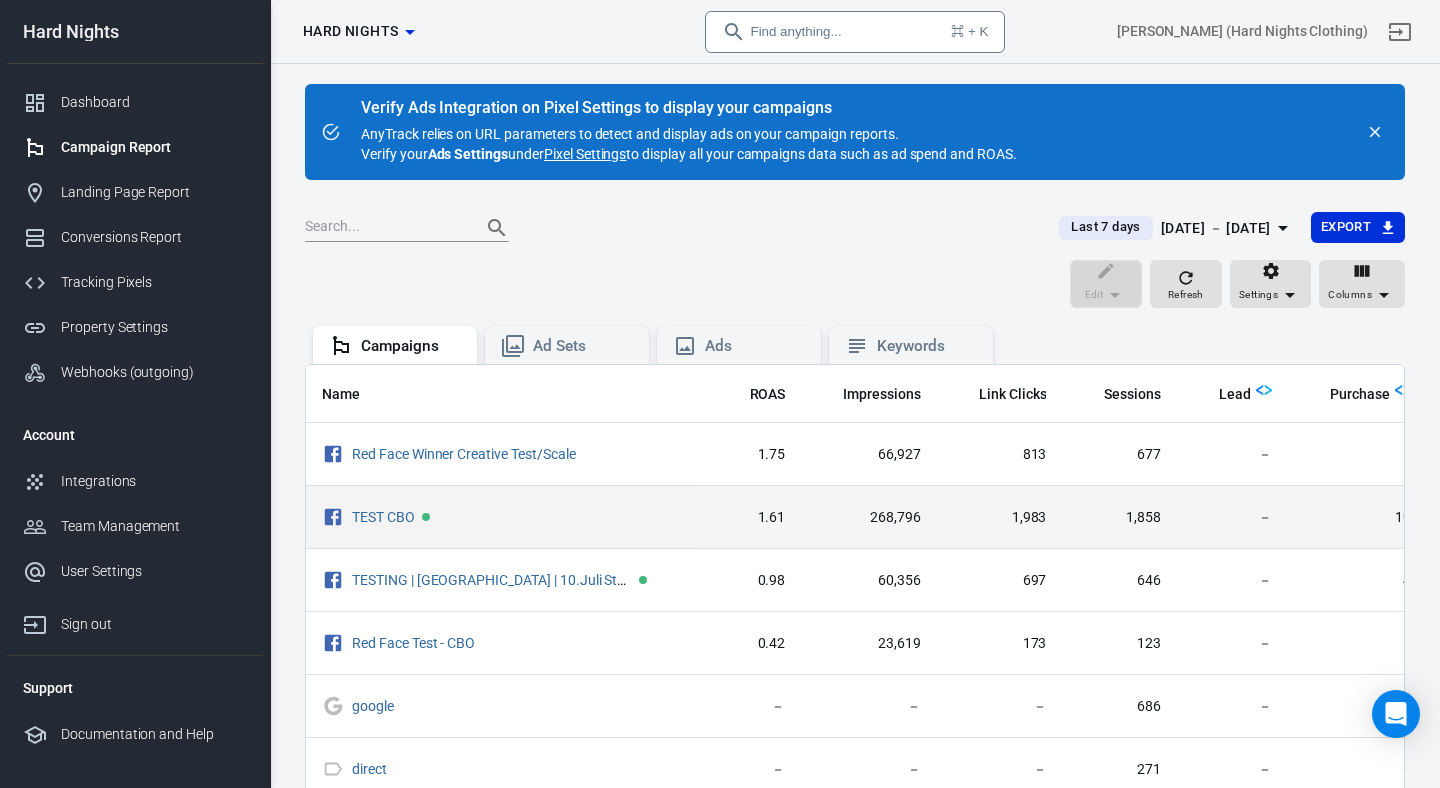scroll, scrollTop: 0, scrollLeft: 0, axis: both 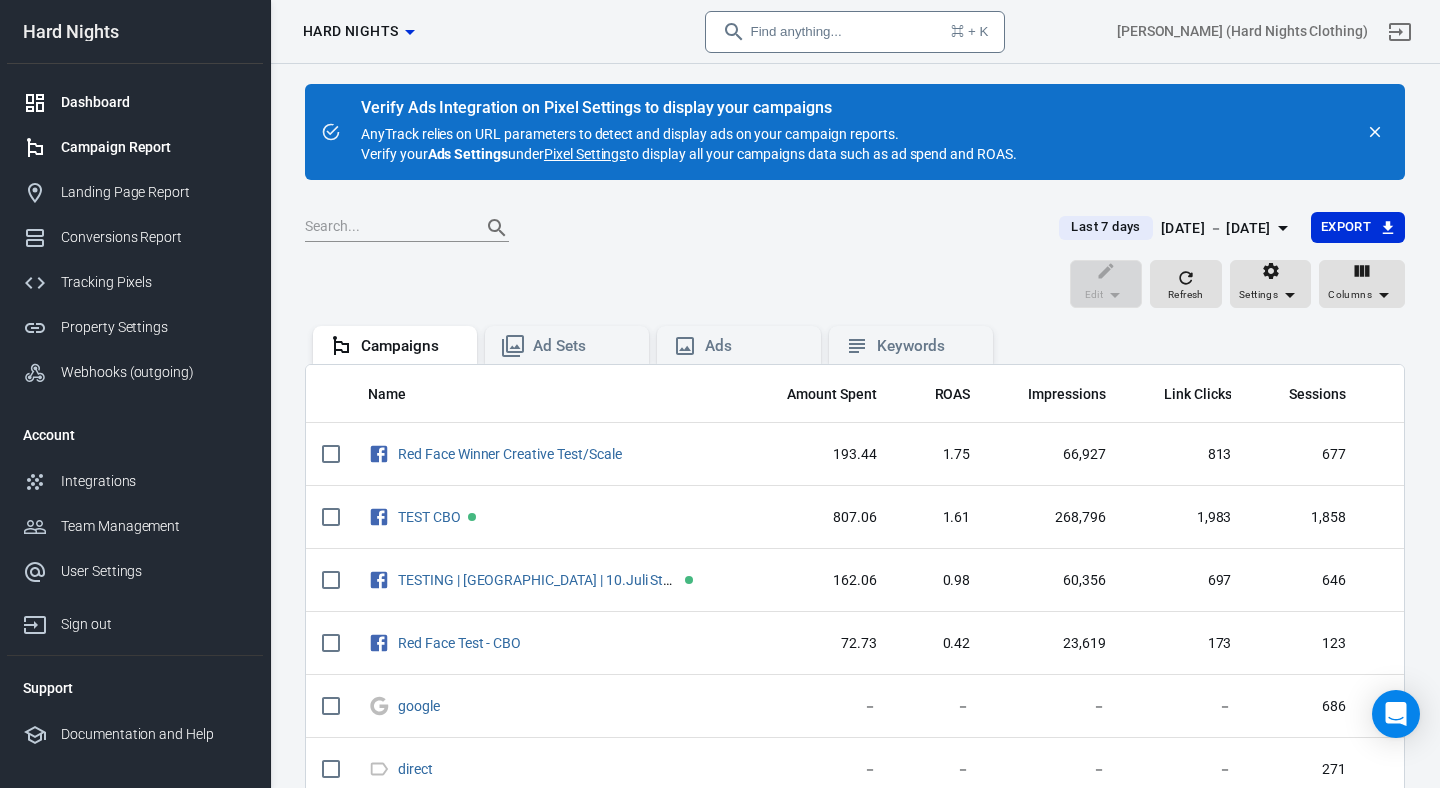 click on "Dashboard" at bounding box center [135, 102] 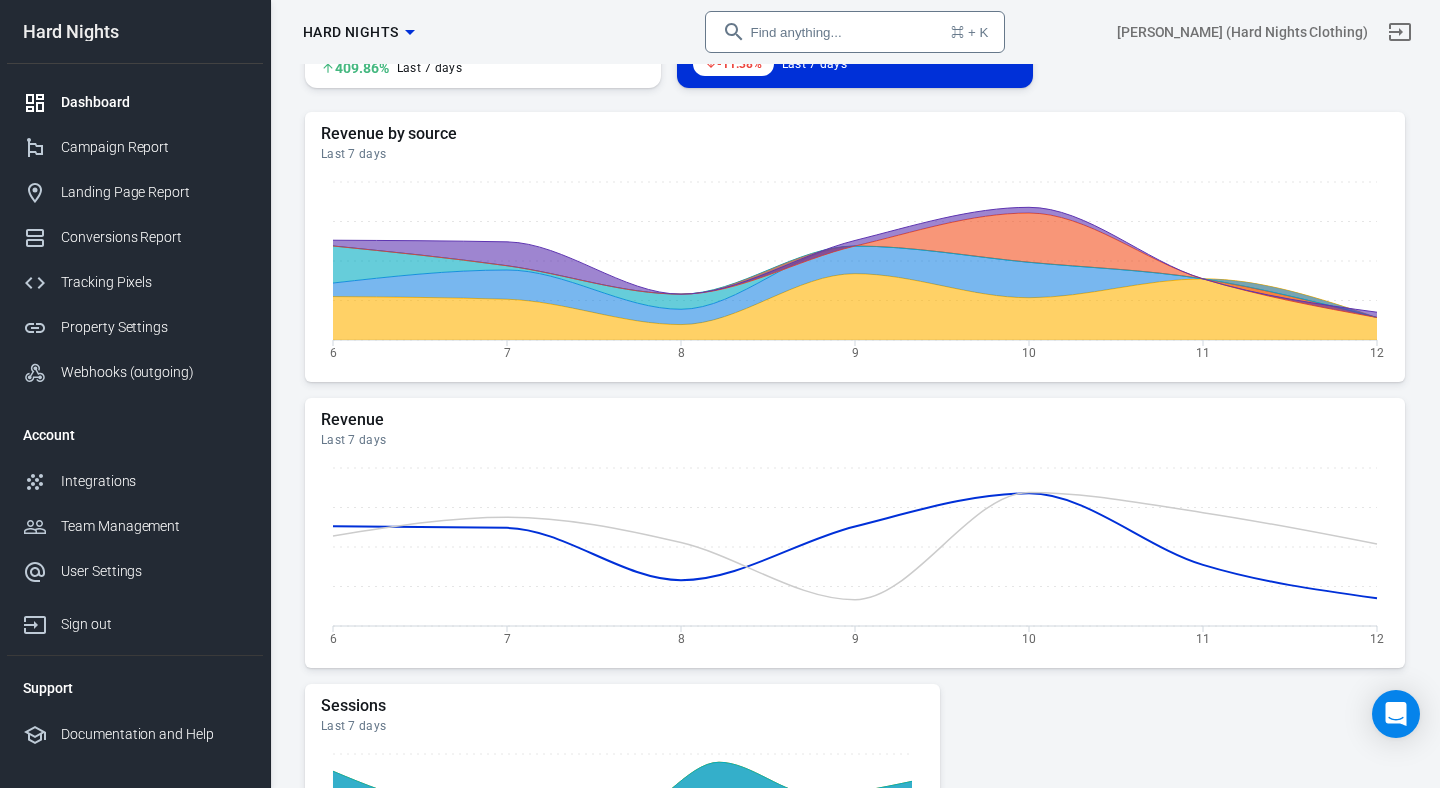 scroll, scrollTop: 0, scrollLeft: 0, axis: both 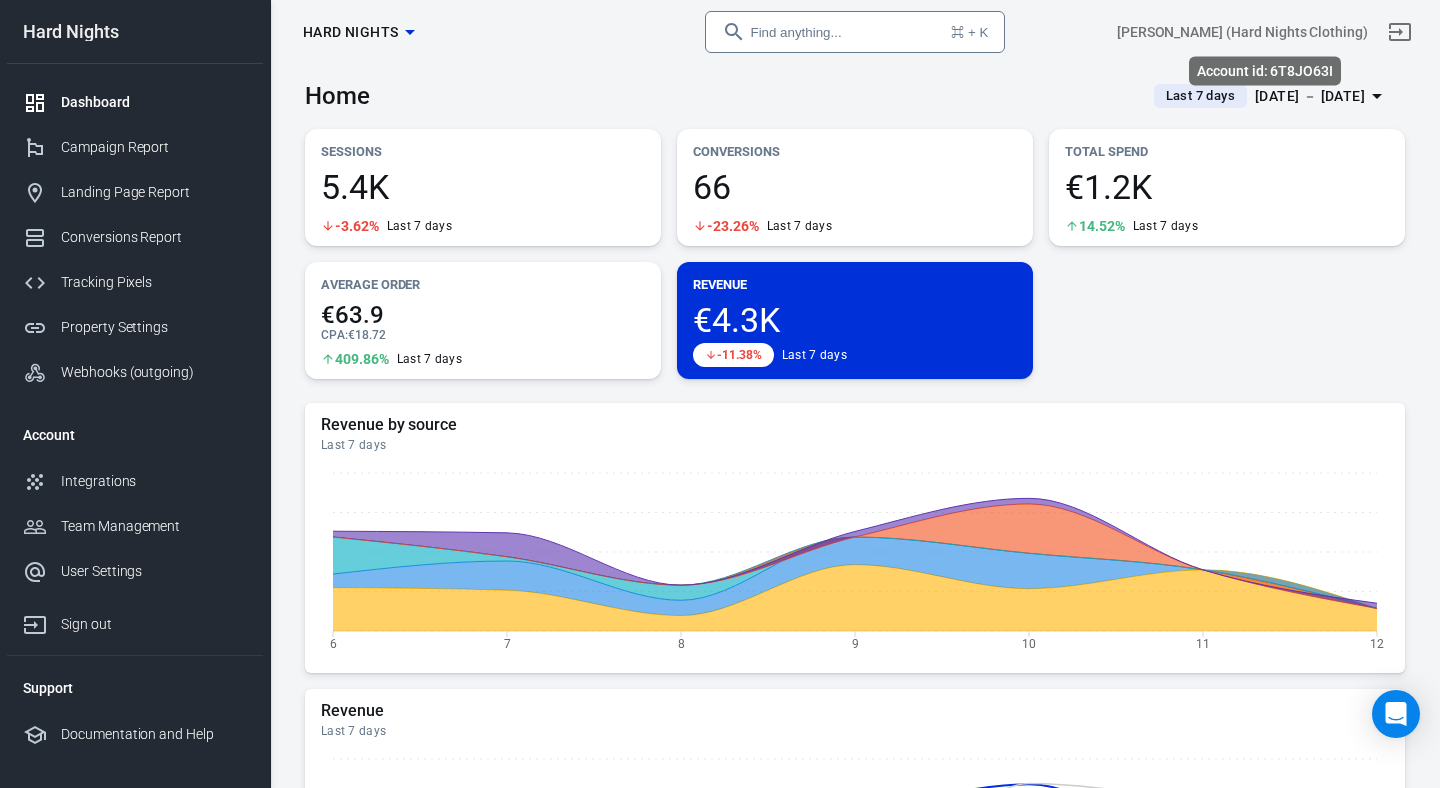 click on "[PERSON_NAME] (Hard Nights Clothing)" at bounding box center [1242, 32] 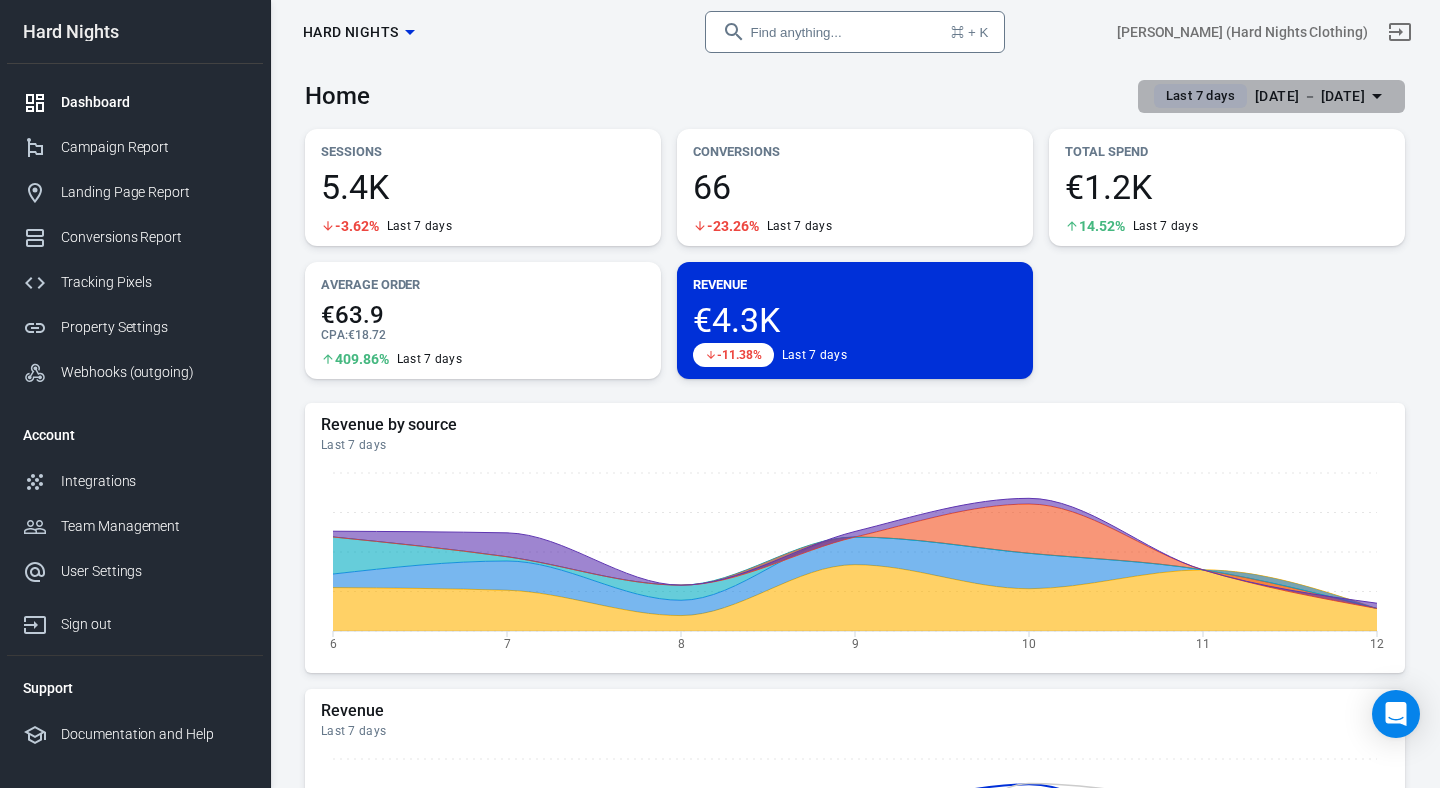 click on "[DATE] － [DATE]" at bounding box center [1310, 96] 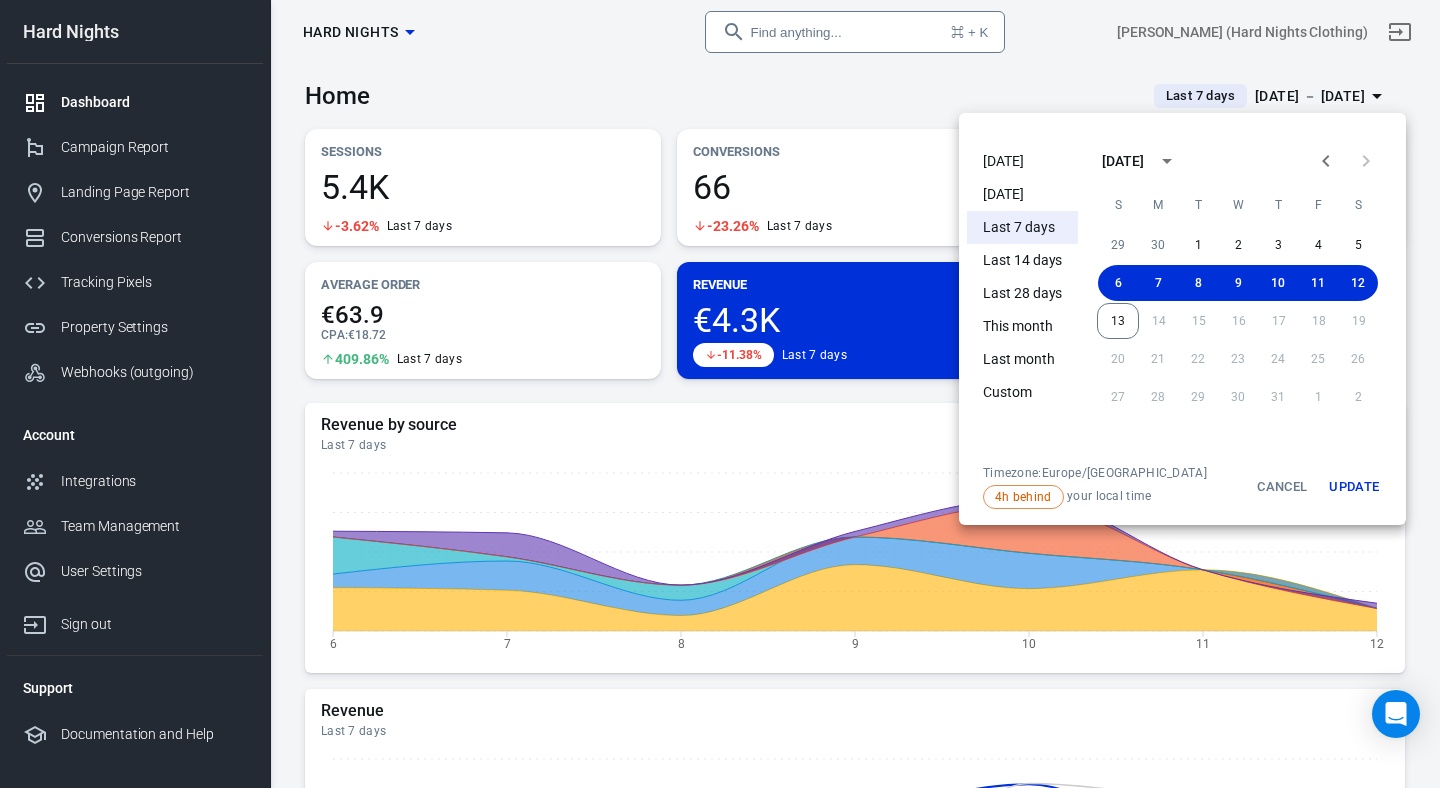 click on "Last 28 days" at bounding box center (1022, 293) 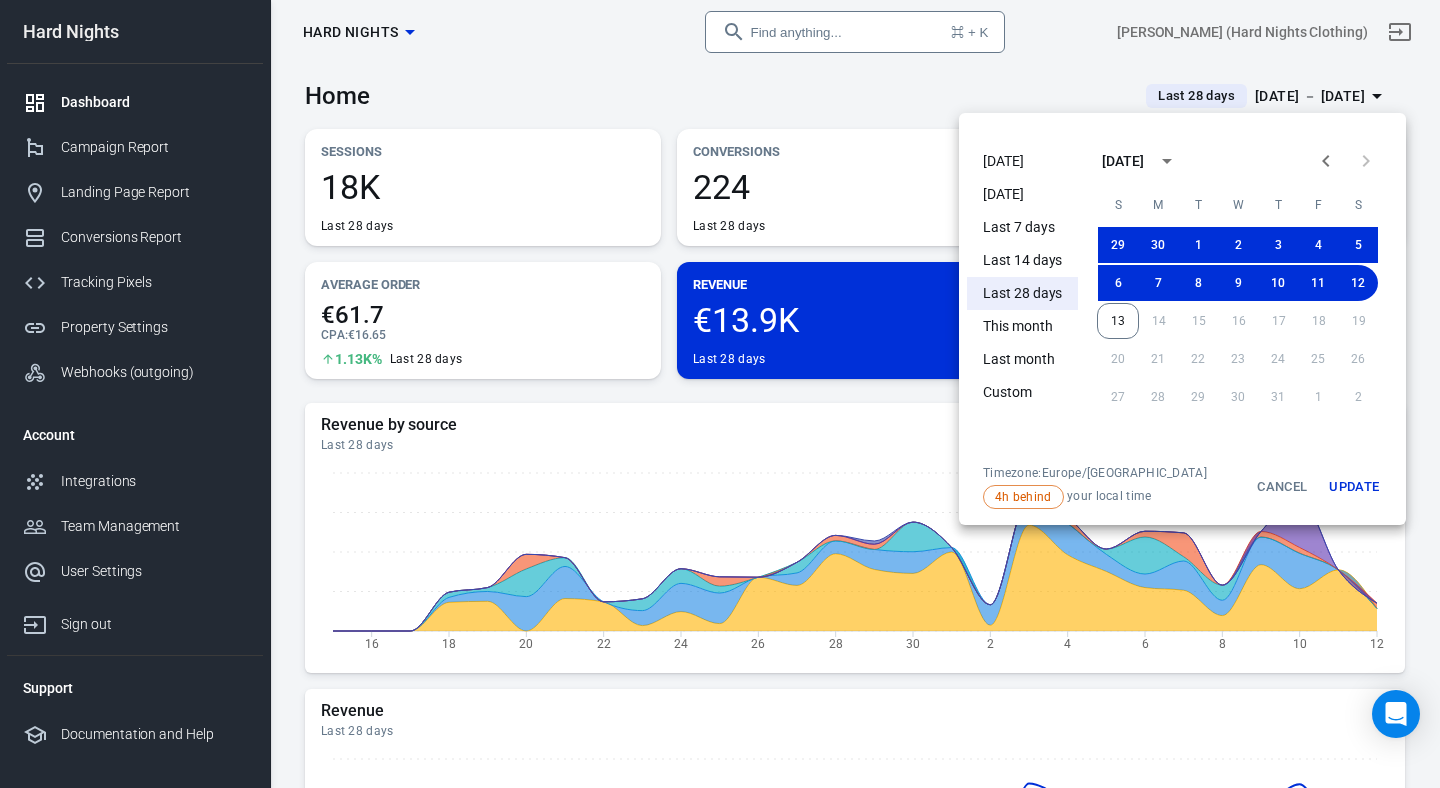 click at bounding box center (720, 394) 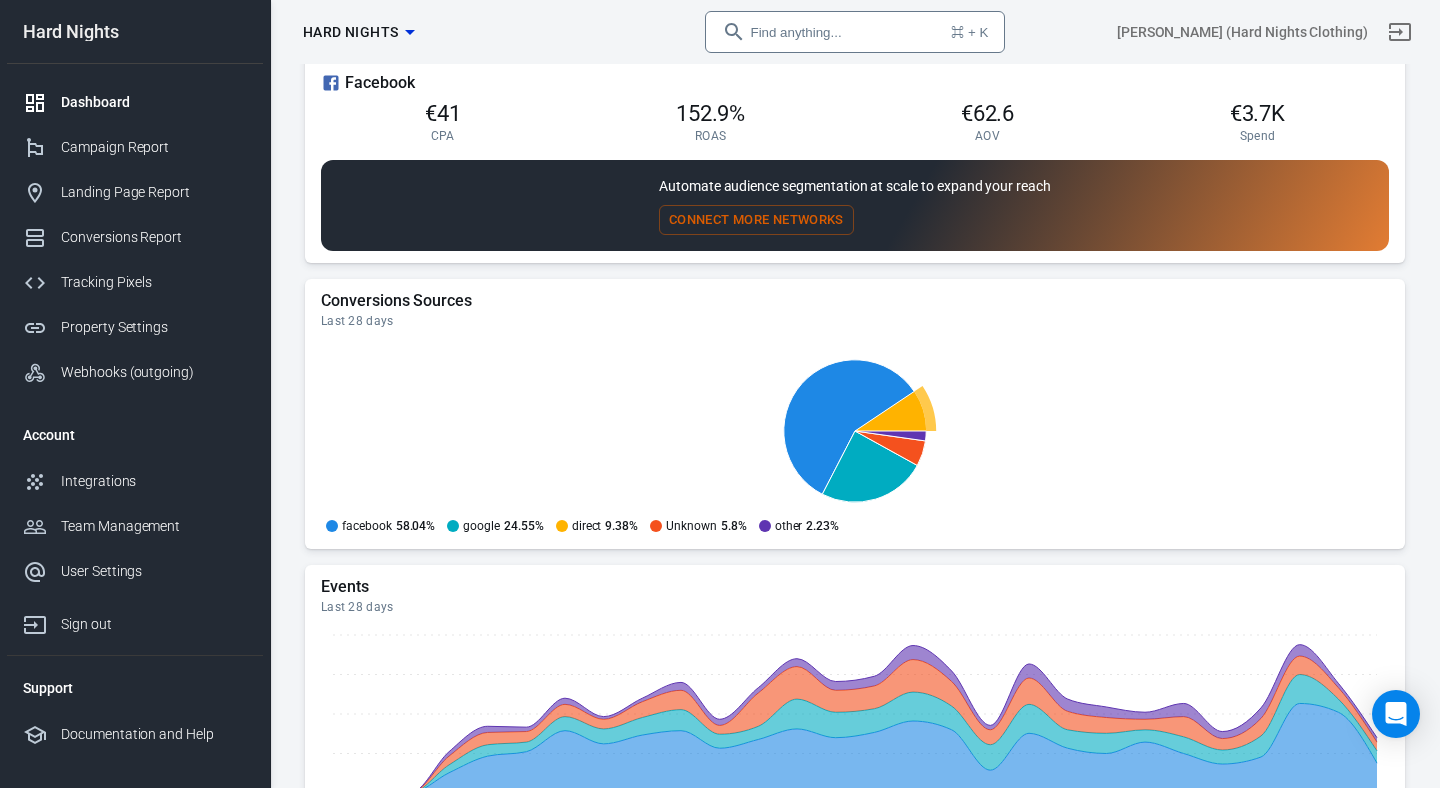 scroll, scrollTop: 0, scrollLeft: 0, axis: both 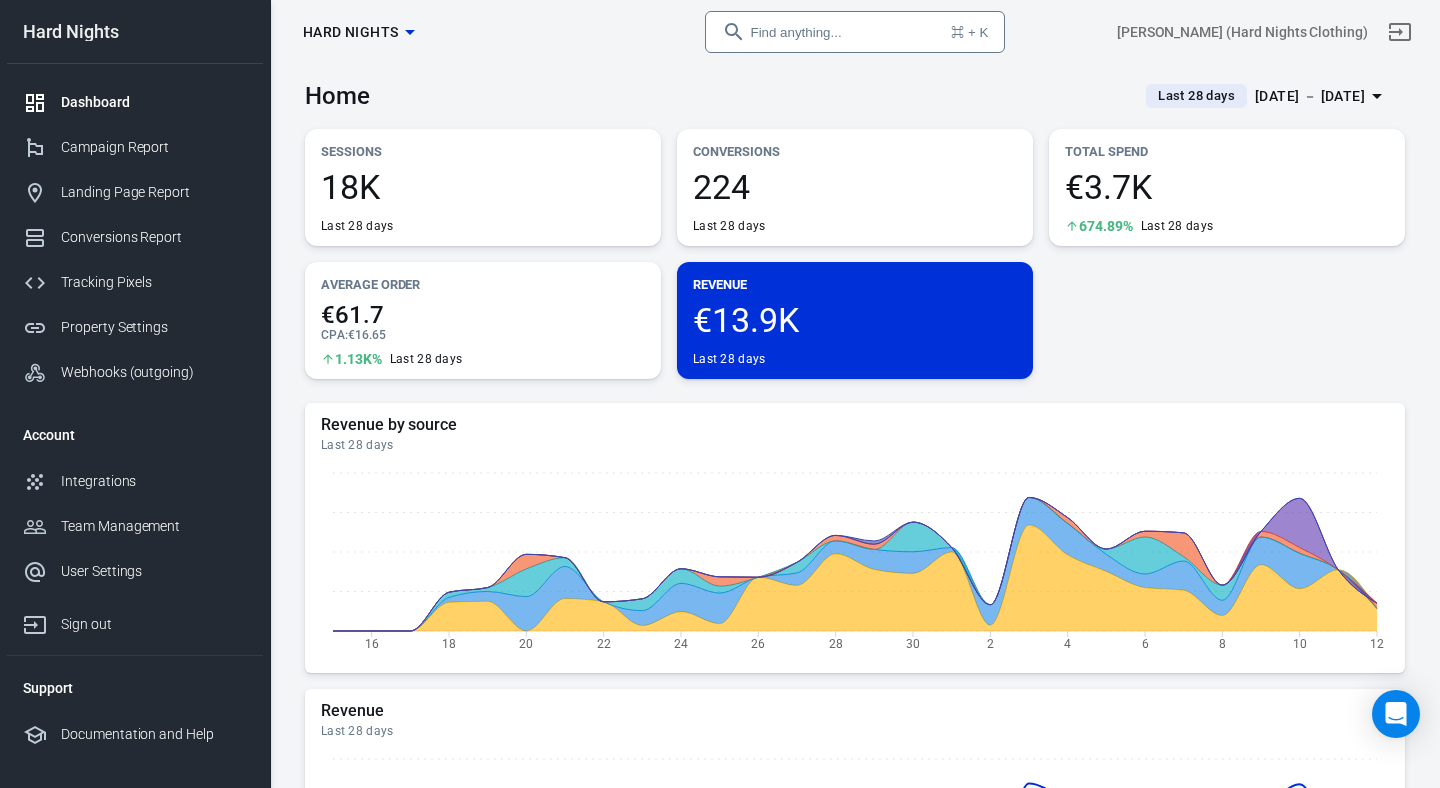 click on "CPA :  €16.65" at bounding box center [483, 335] 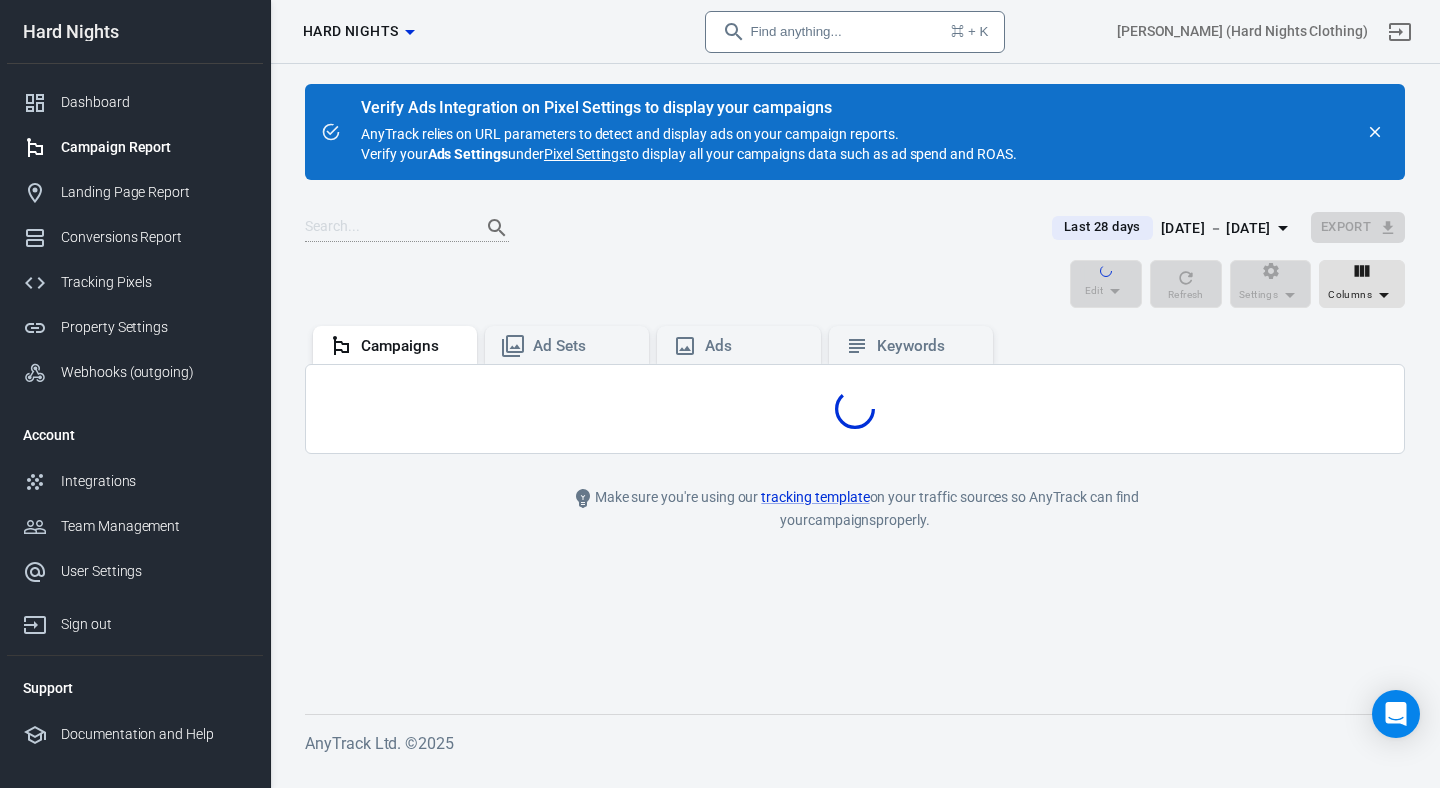 click on "Hard Nights" at bounding box center (350, 31) 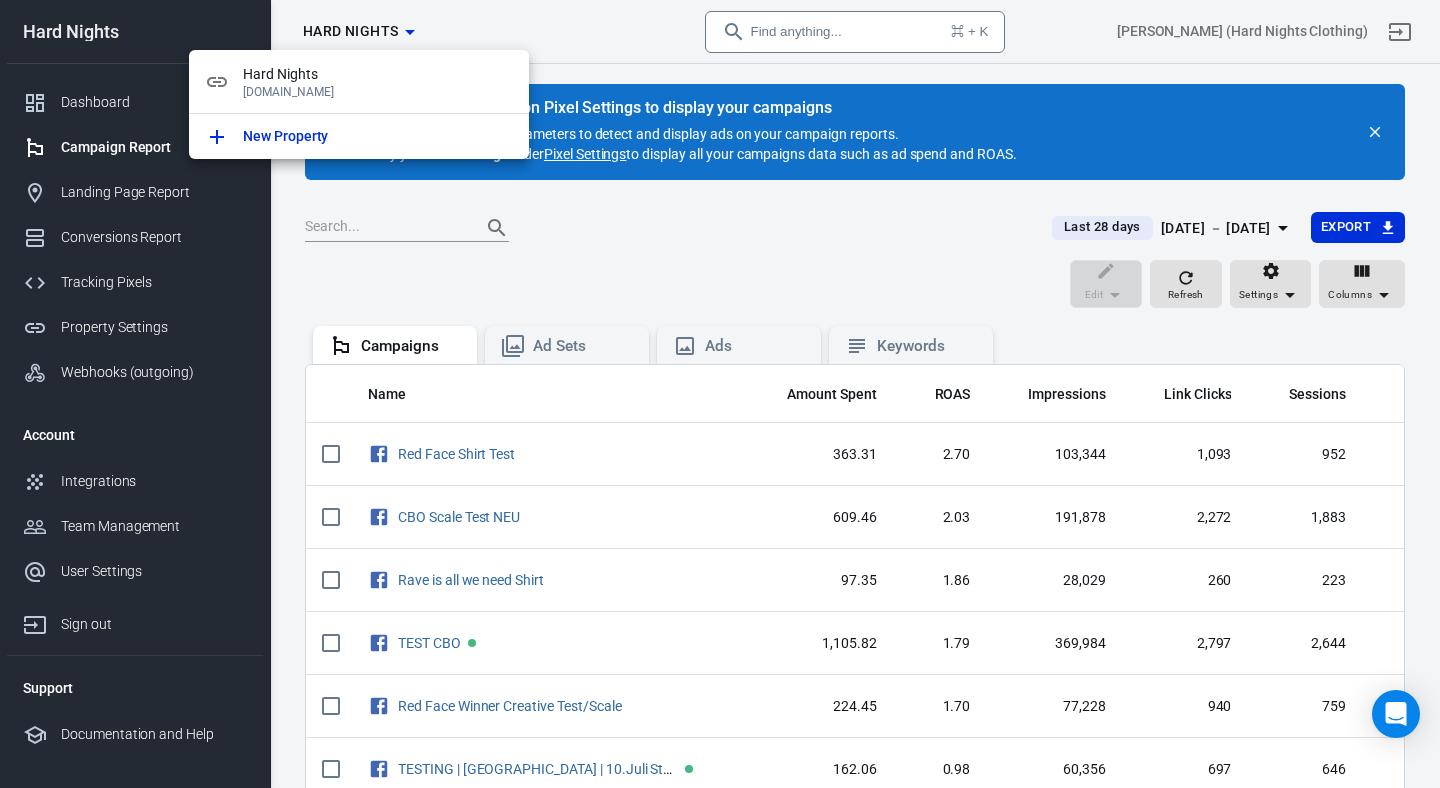 click at bounding box center (720, 394) 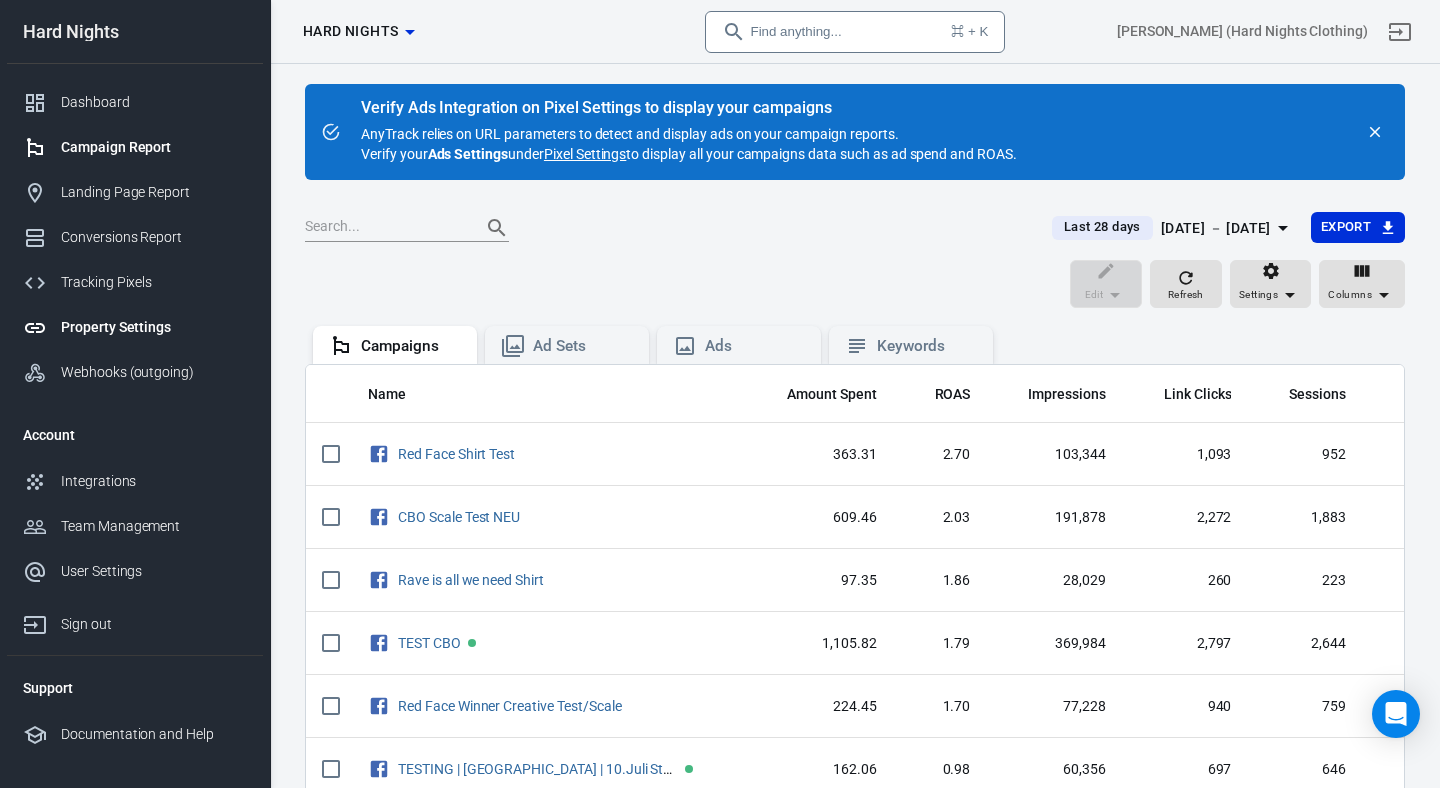scroll, scrollTop: 183, scrollLeft: 0, axis: vertical 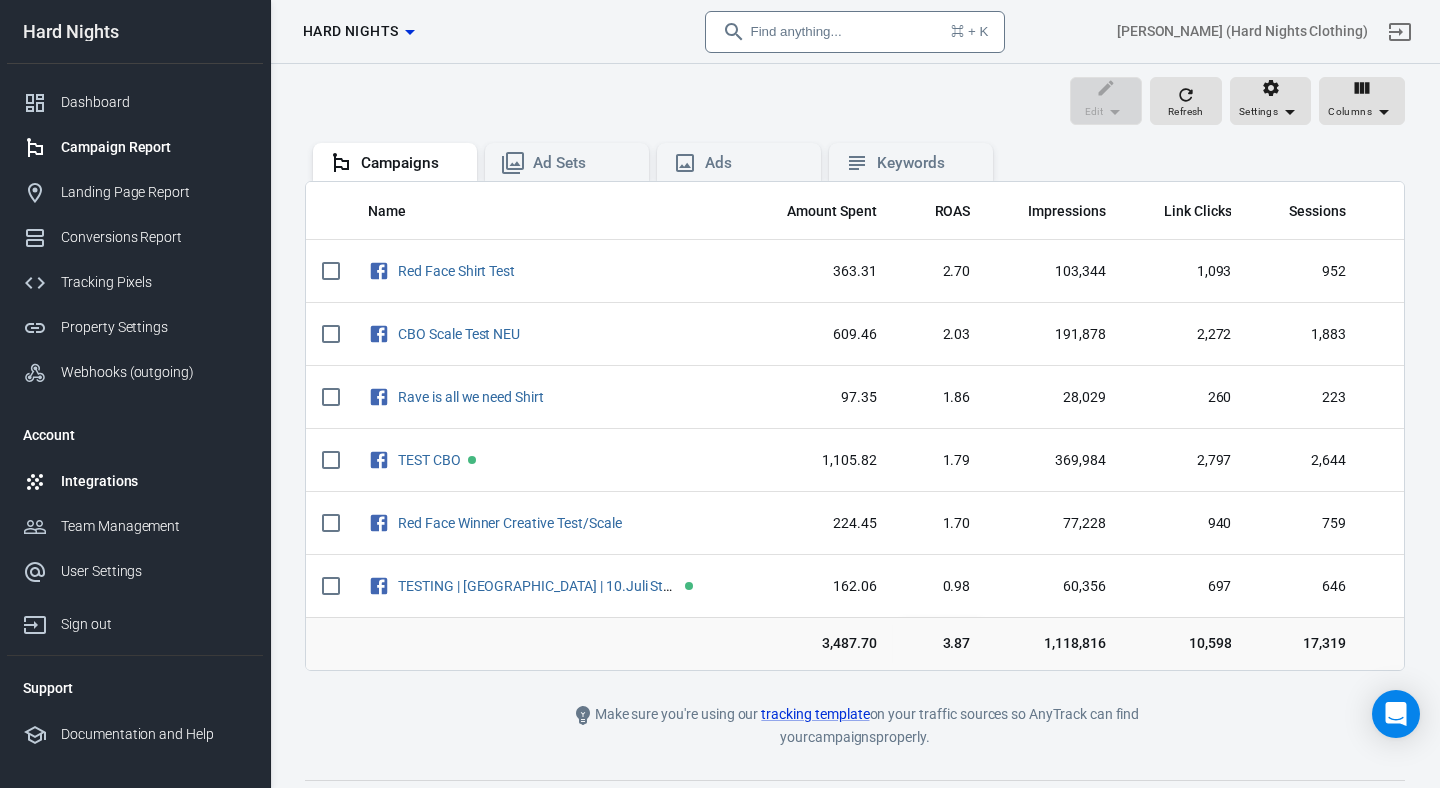 click on "Integrations" at bounding box center [154, 481] 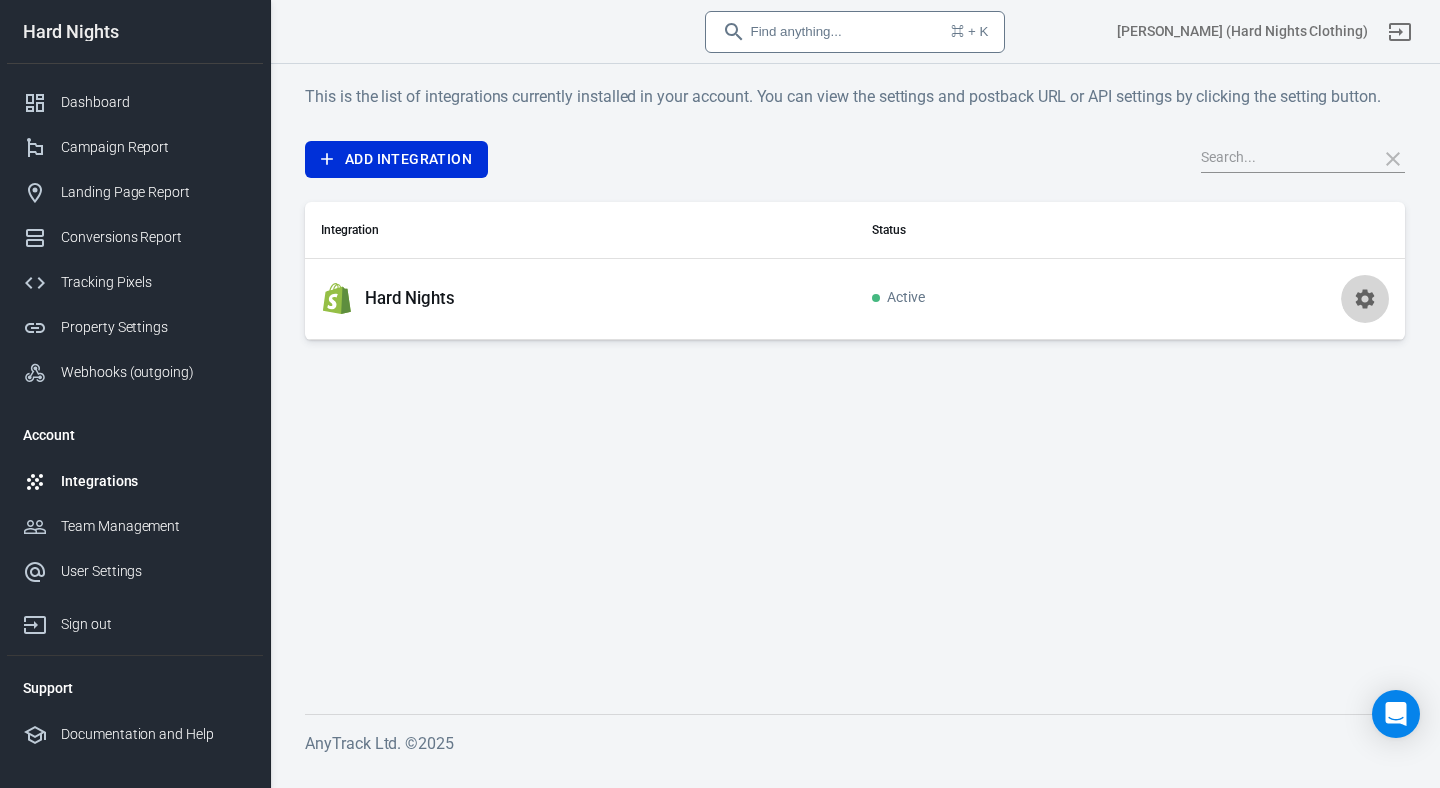 click 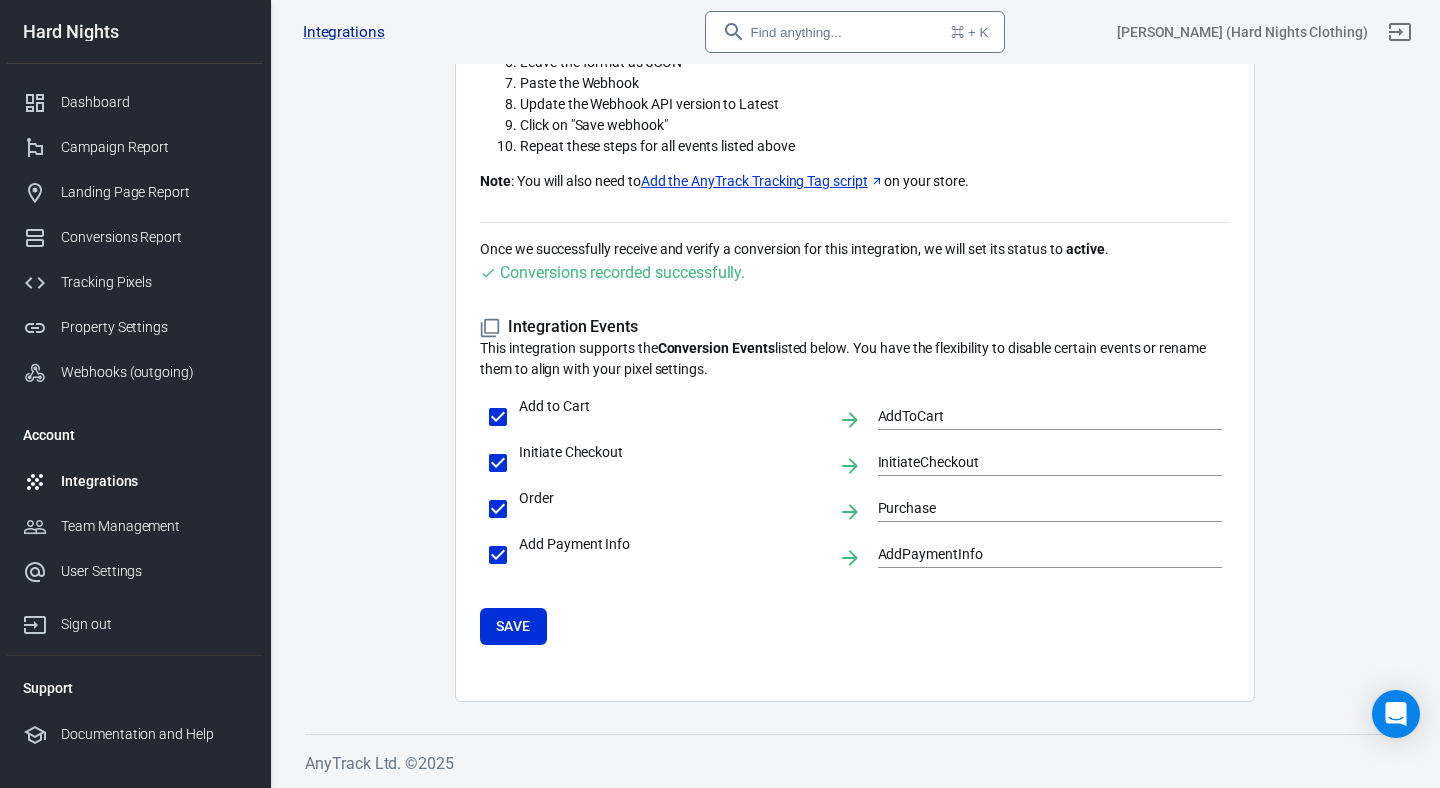 scroll, scrollTop: 0, scrollLeft: 0, axis: both 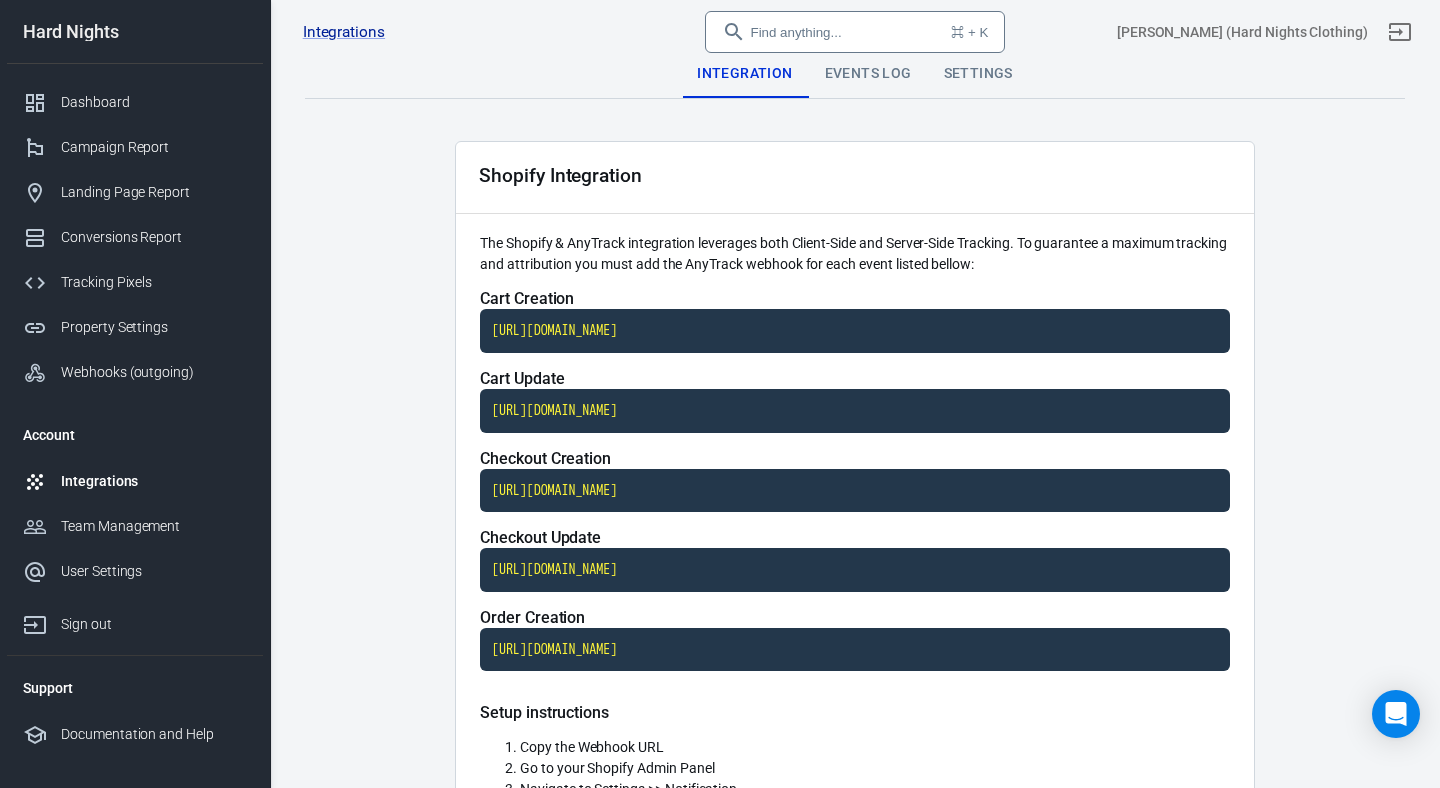 click on "Events Log" at bounding box center [868, 74] 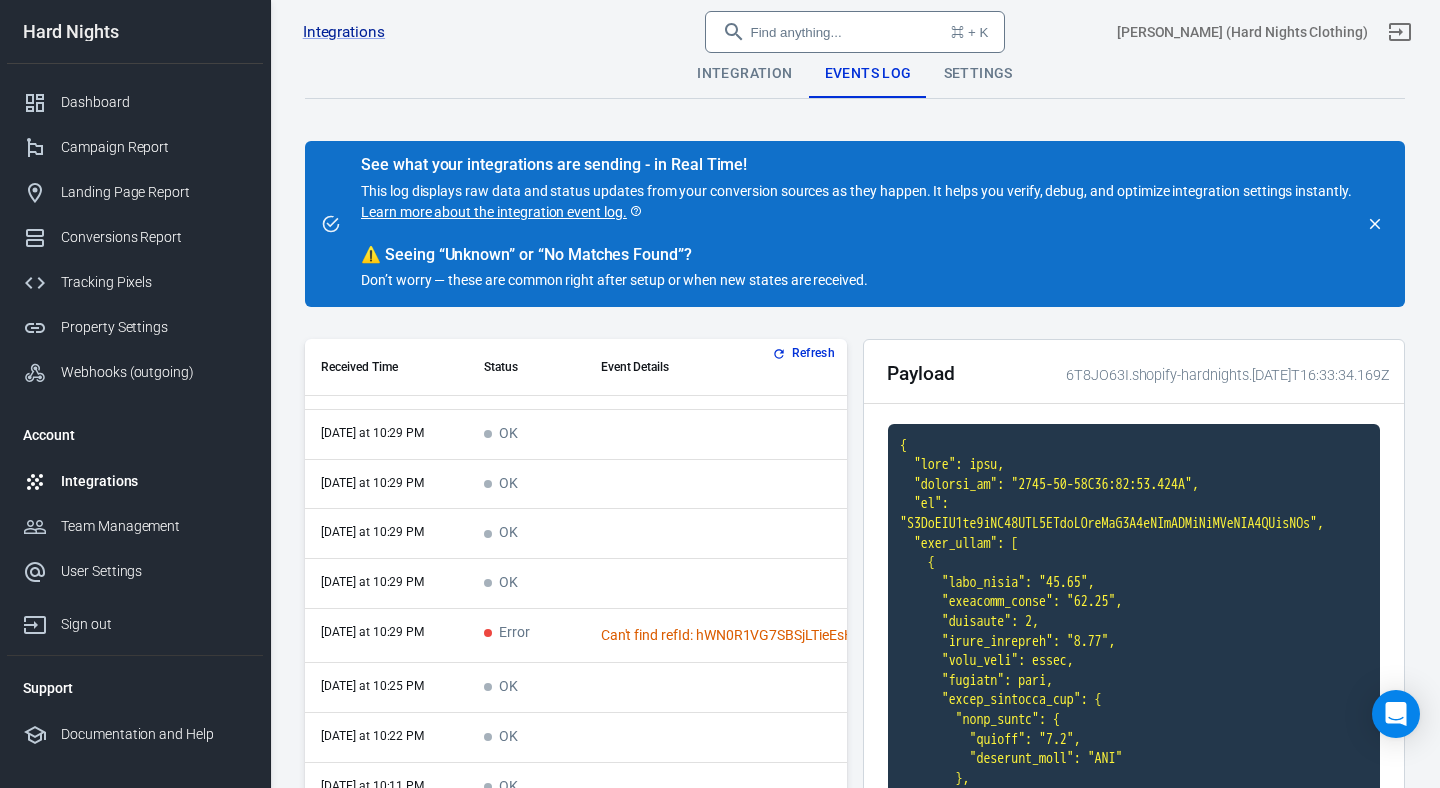 scroll, scrollTop: 0, scrollLeft: 0, axis: both 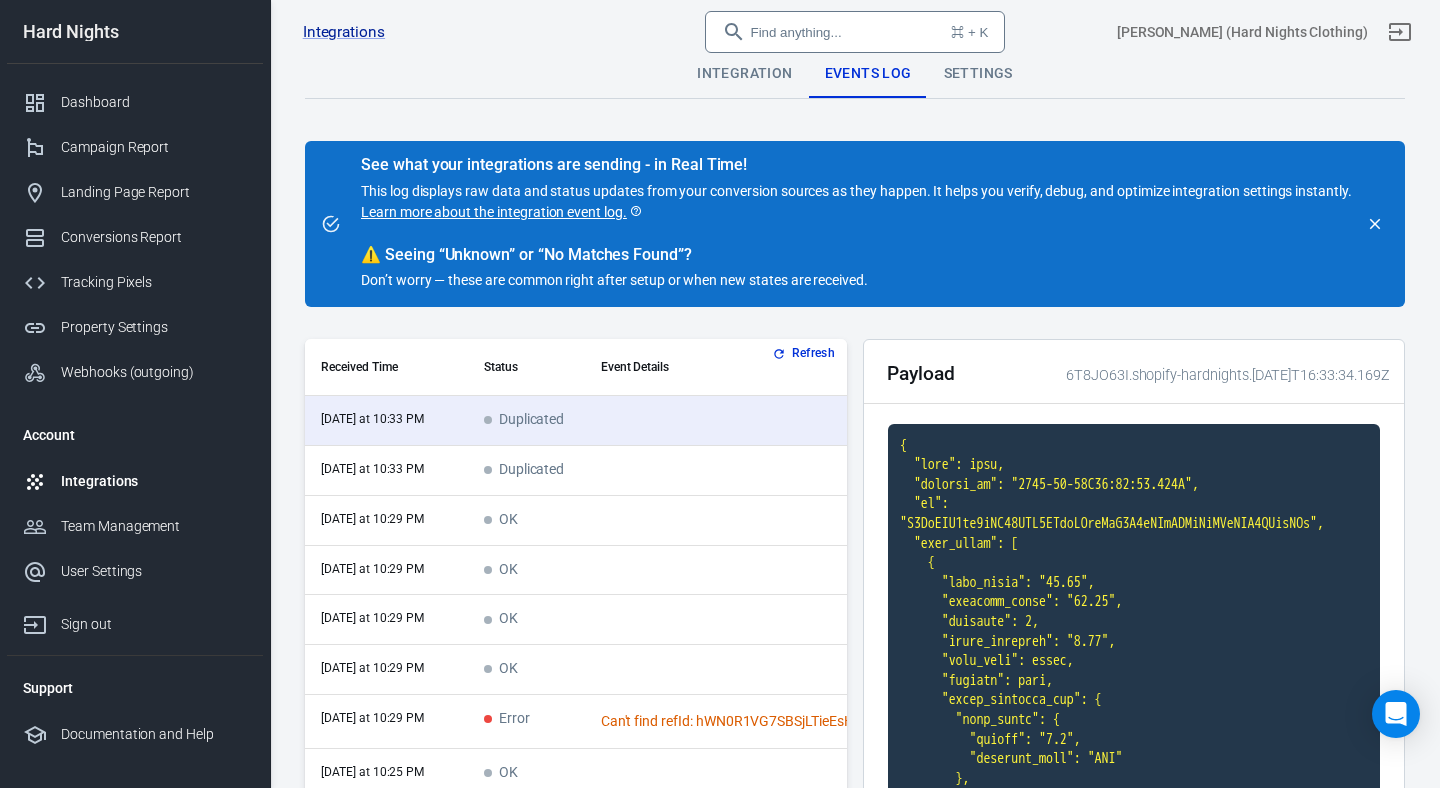 click on "Find anything... ⌘ + K" at bounding box center [855, 32] 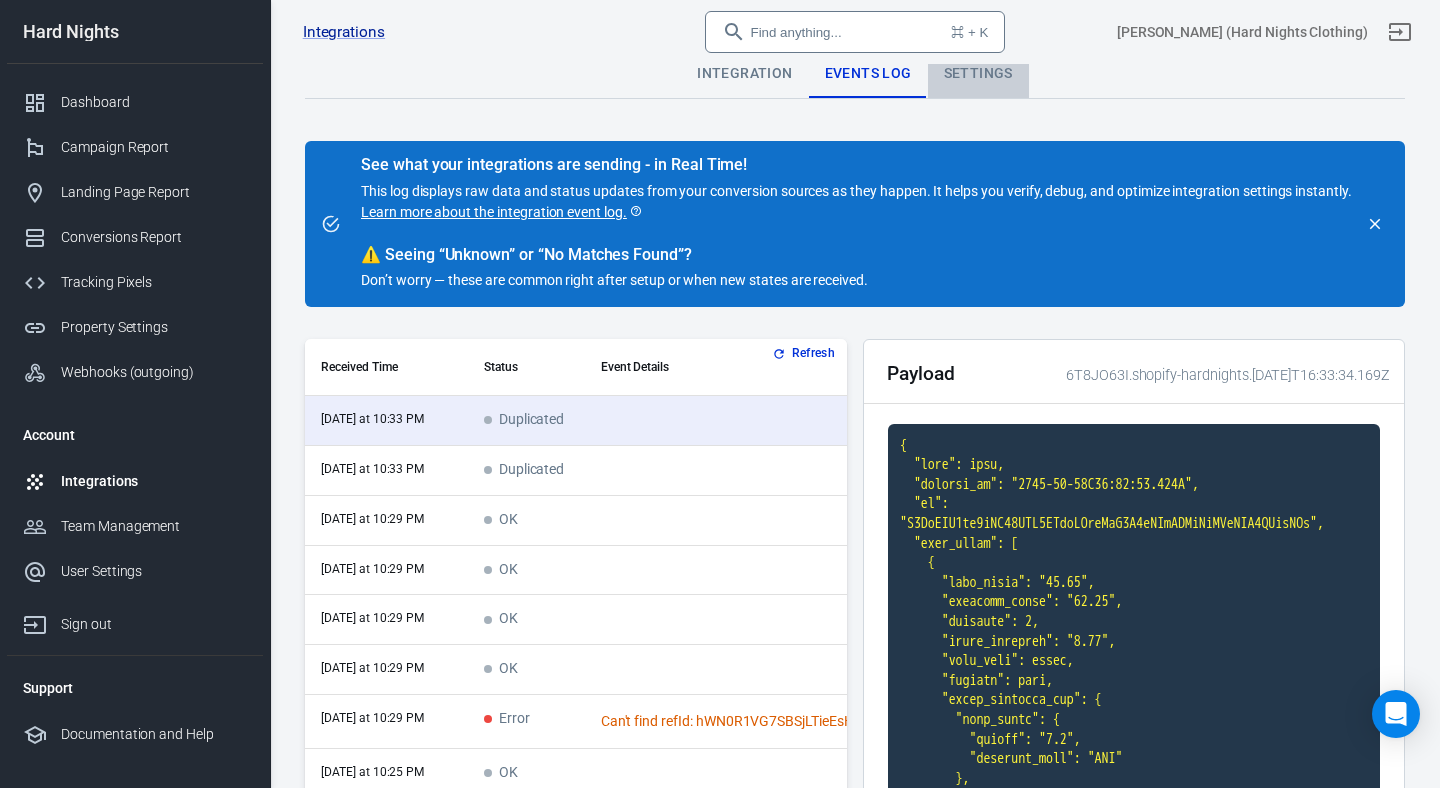 click on "Settings" at bounding box center [978, 74] 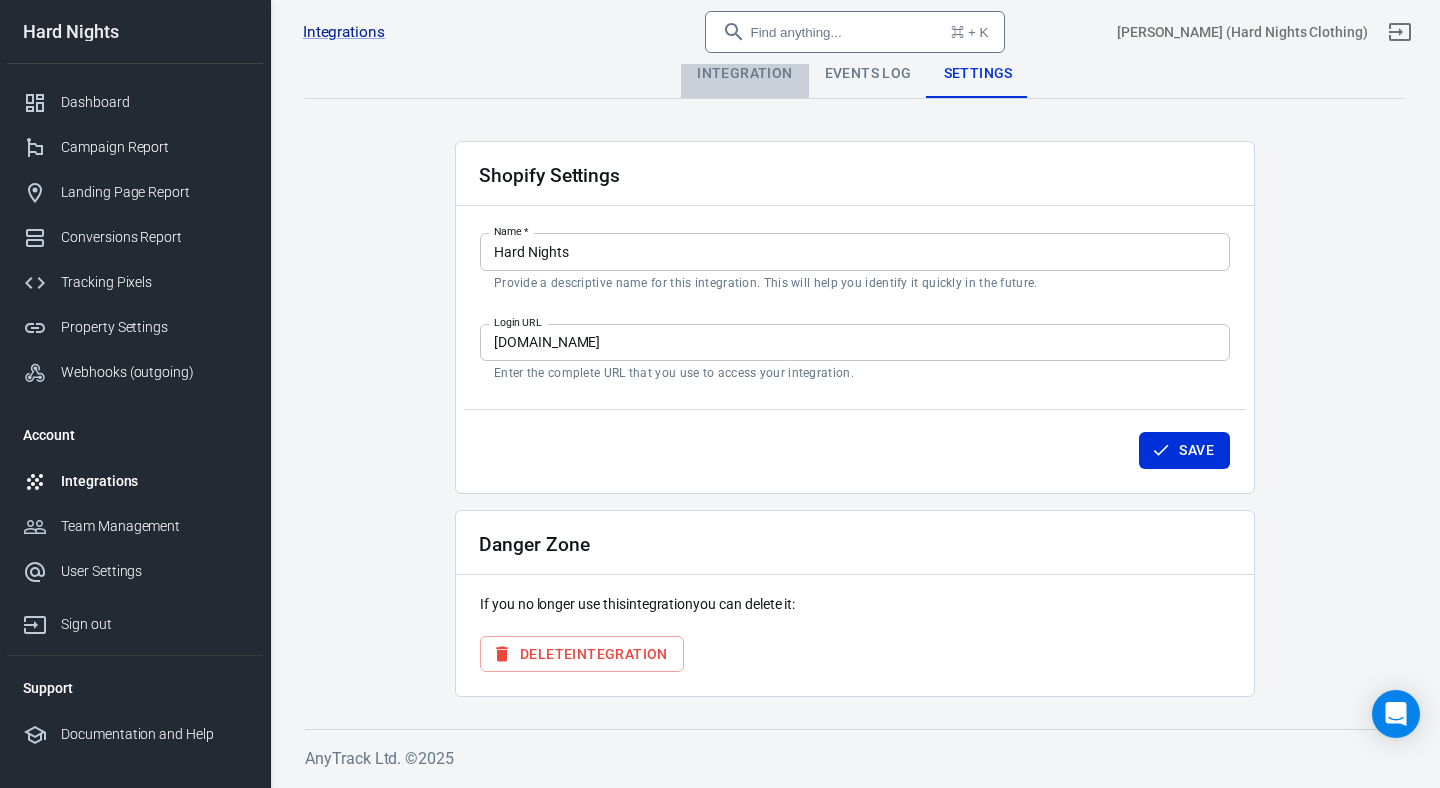 click on "Integration" at bounding box center [744, 74] 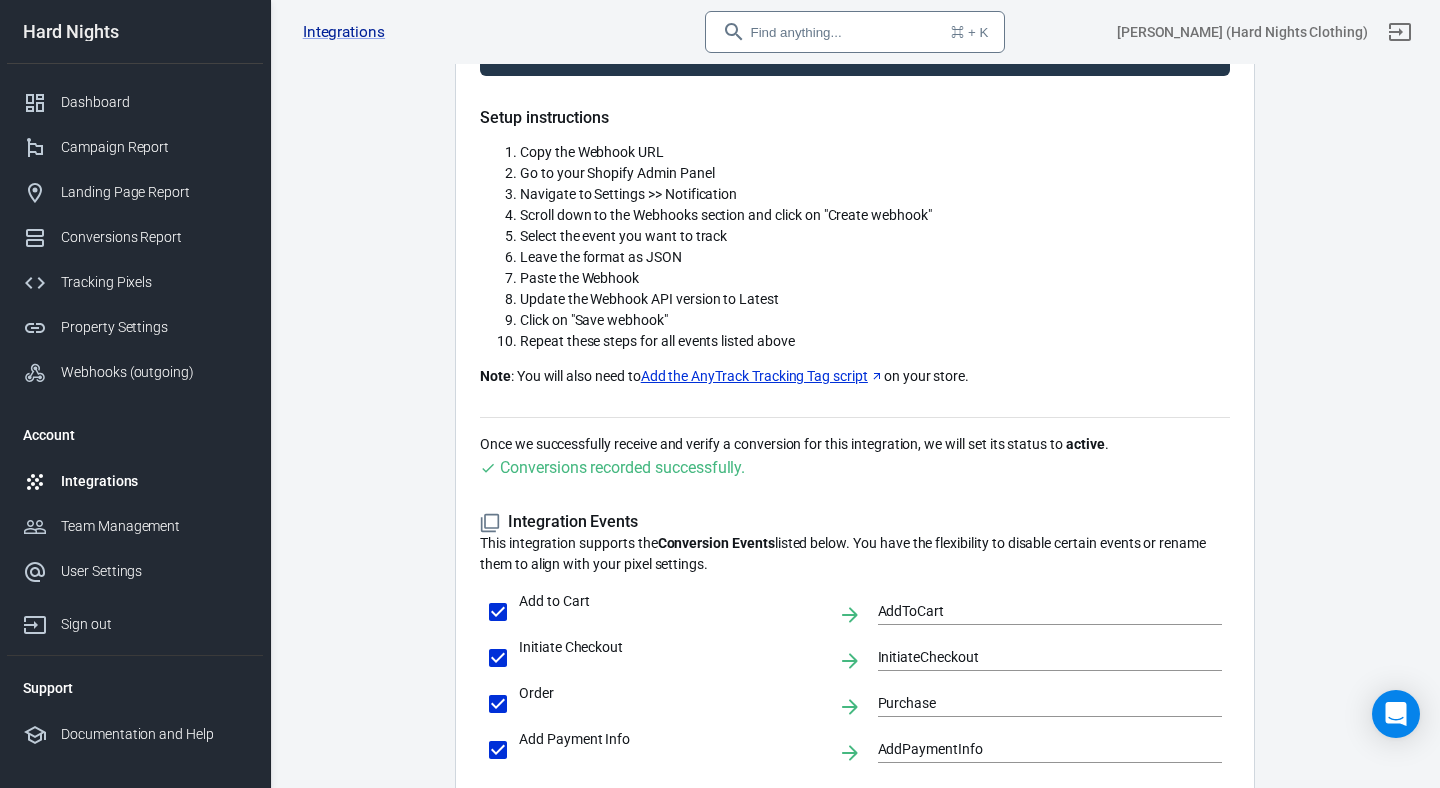 scroll, scrollTop: 594, scrollLeft: 0, axis: vertical 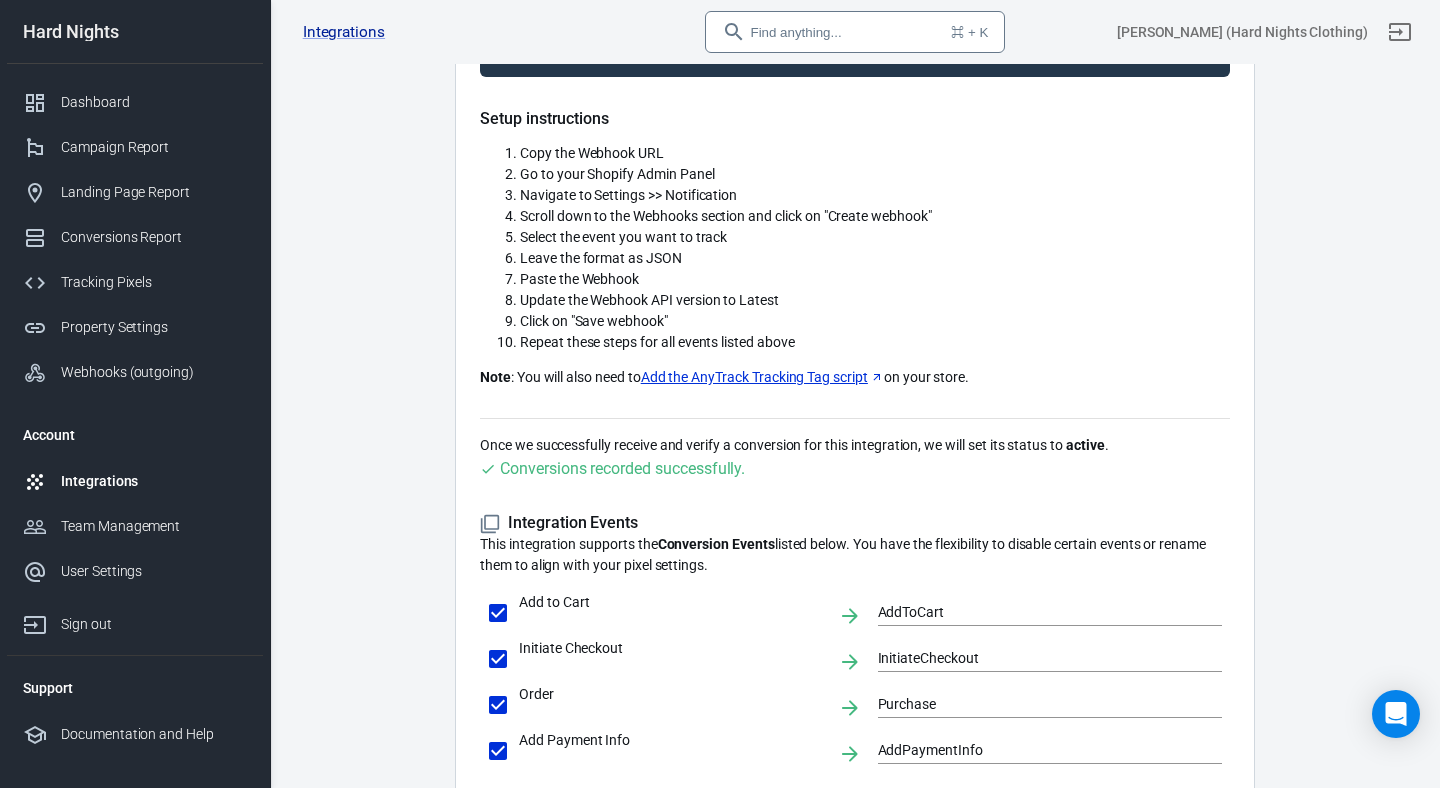click on "Select the event you want to track" at bounding box center [875, 237] 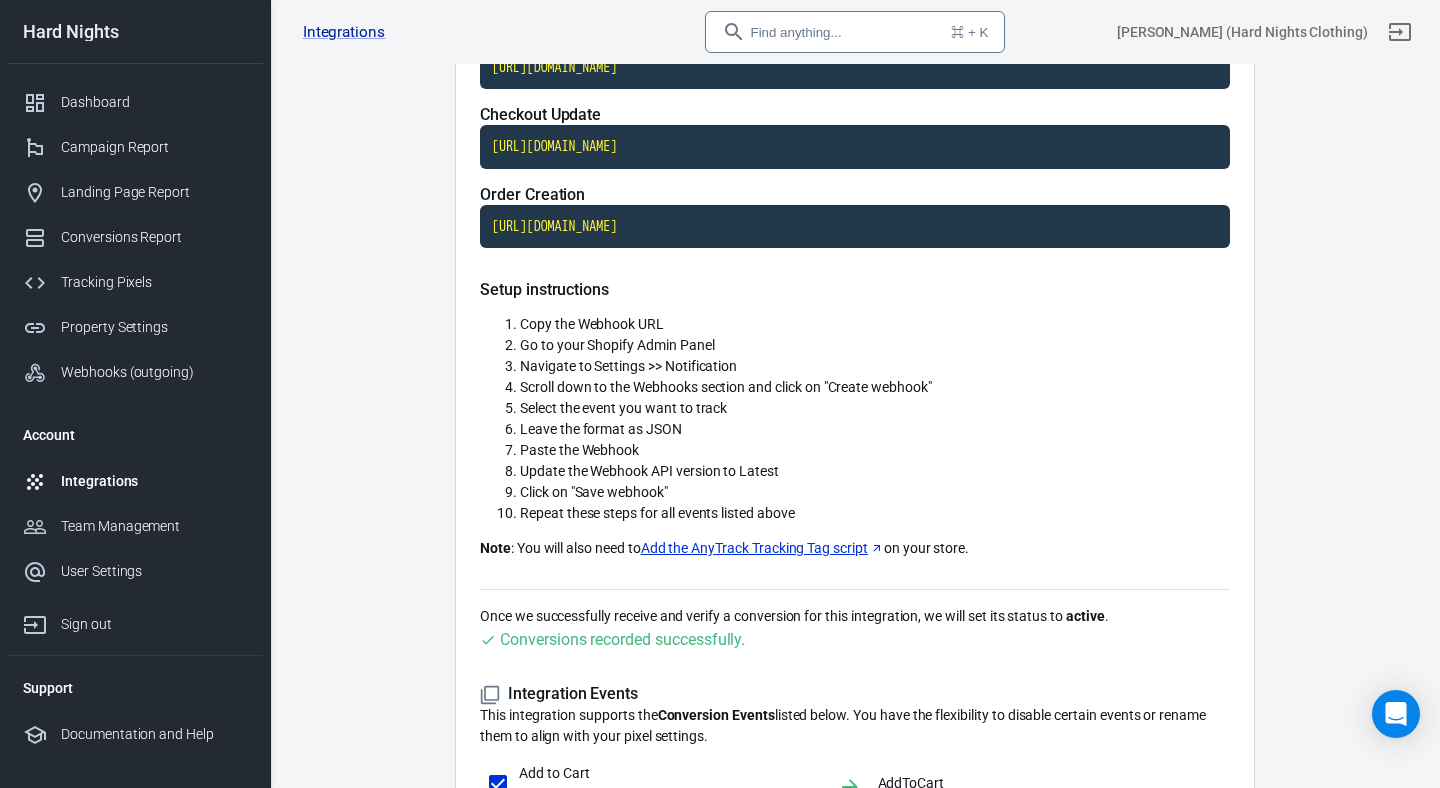 scroll, scrollTop: 0, scrollLeft: 0, axis: both 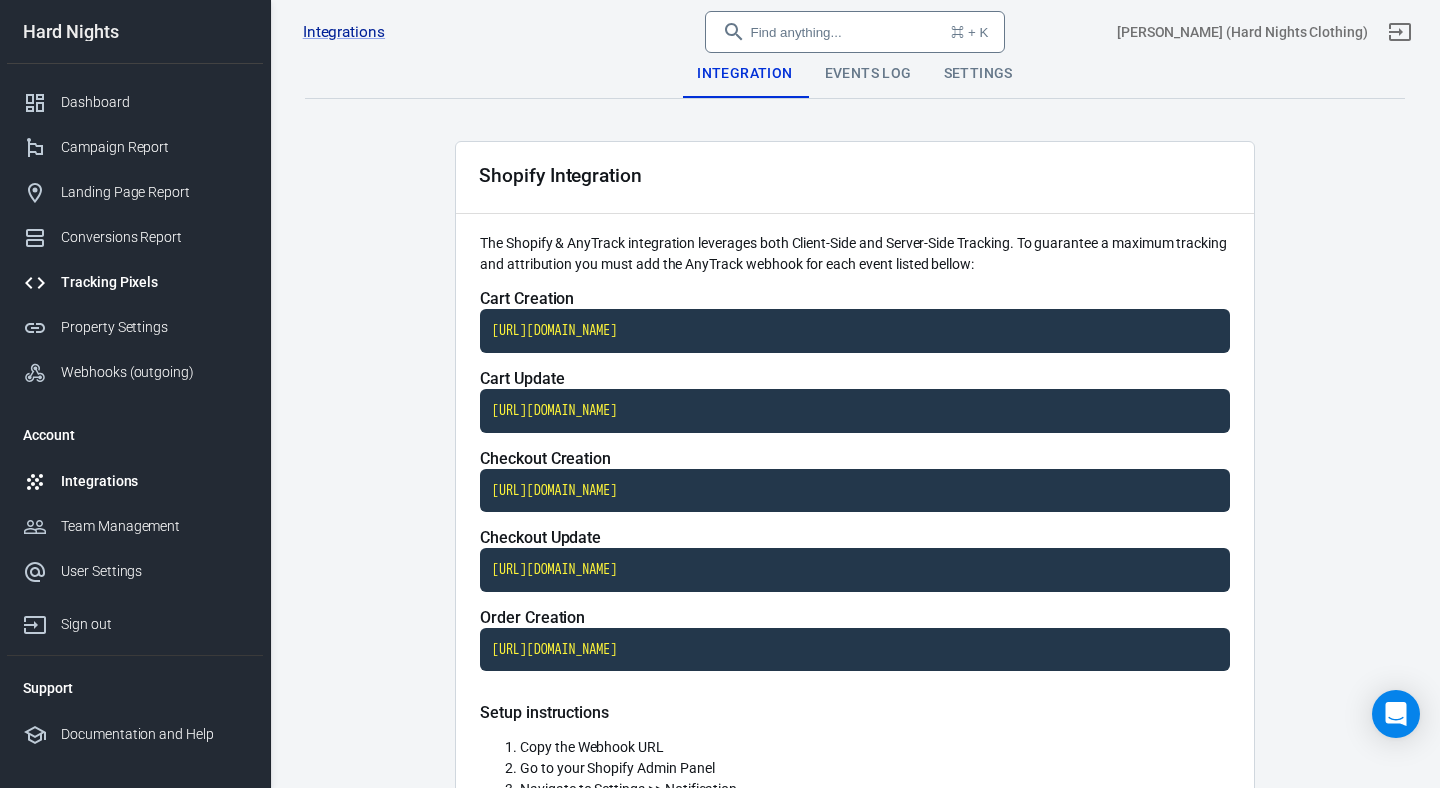click on "Tracking Pixels" at bounding box center (154, 282) 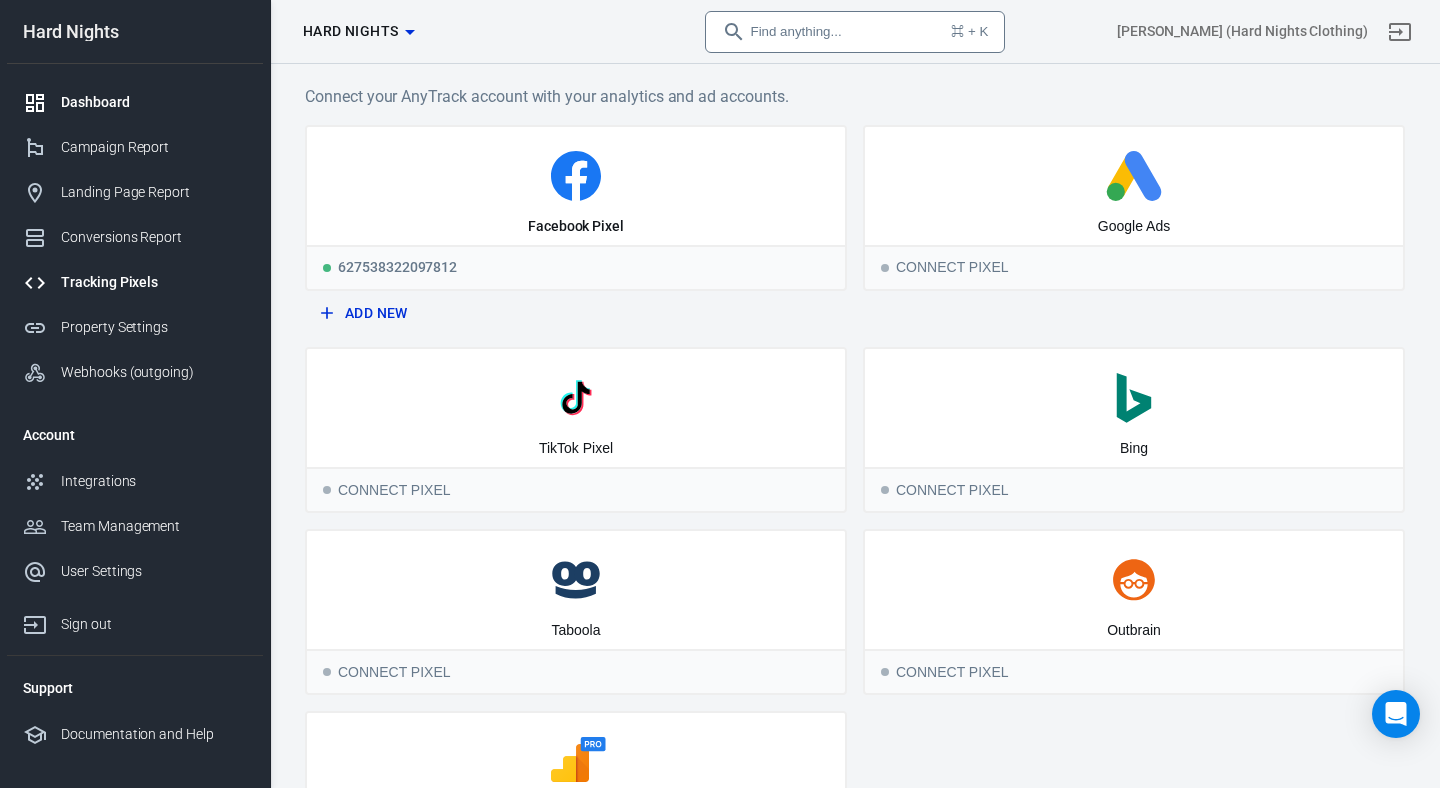 click on "Dashboard" at bounding box center (154, 102) 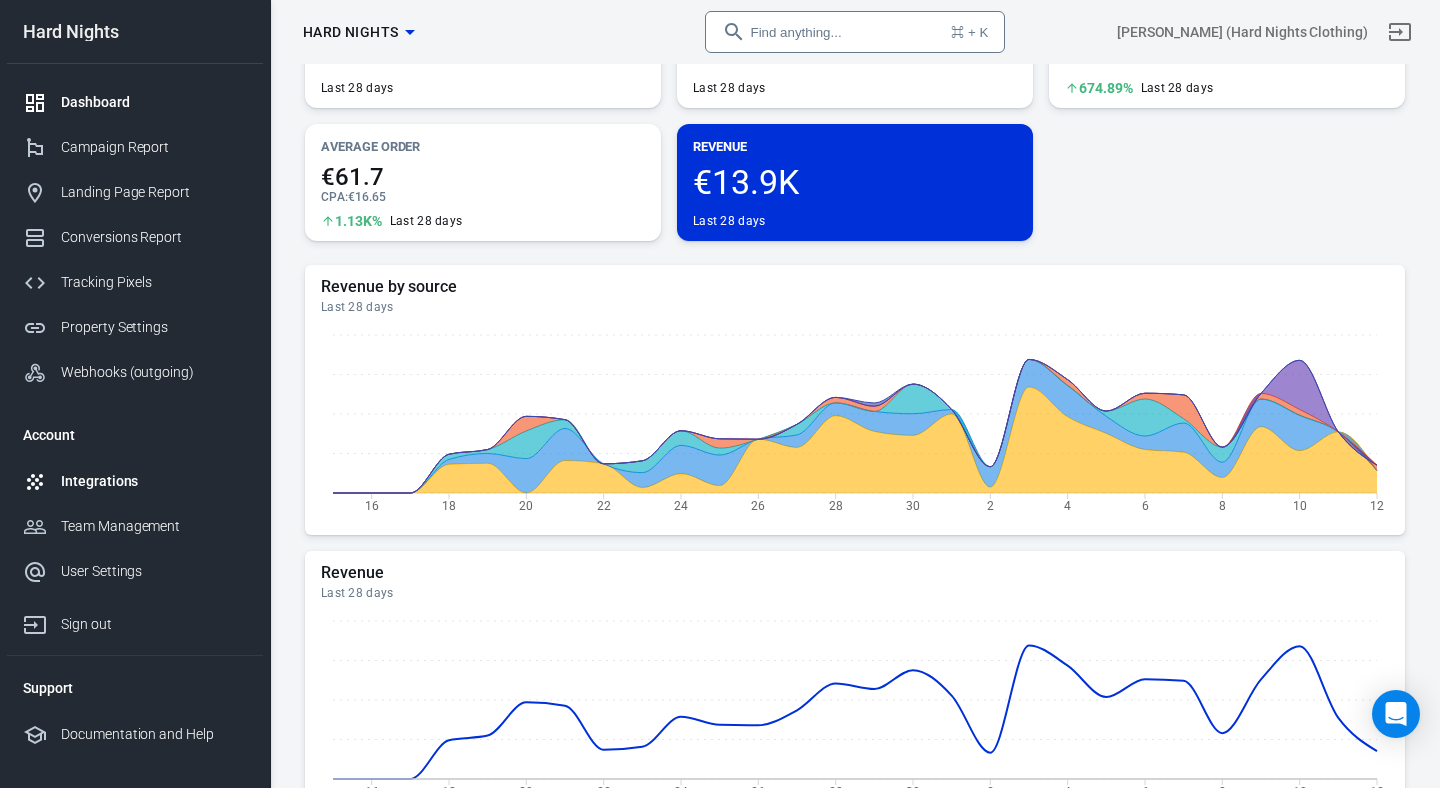 scroll, scrollTop: 0, scrollLeft: 0, axis: both 